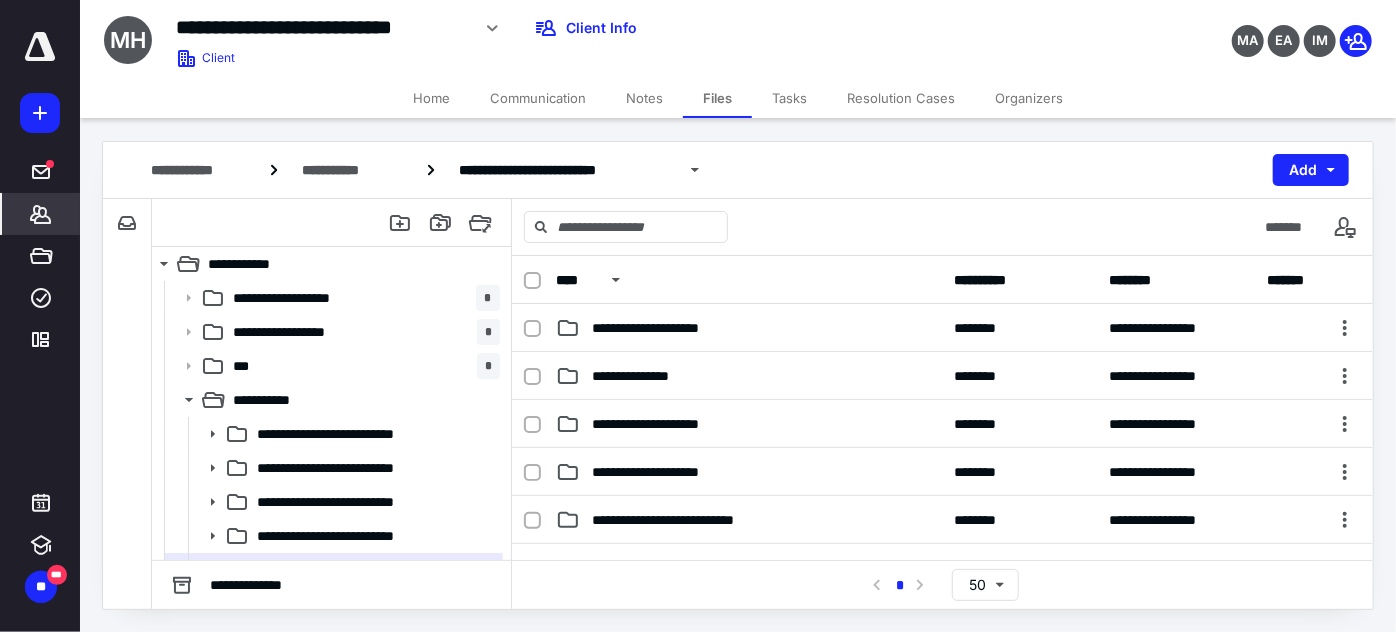 scroll, scrollTop: 0, scrollLeft: 0, axis: both 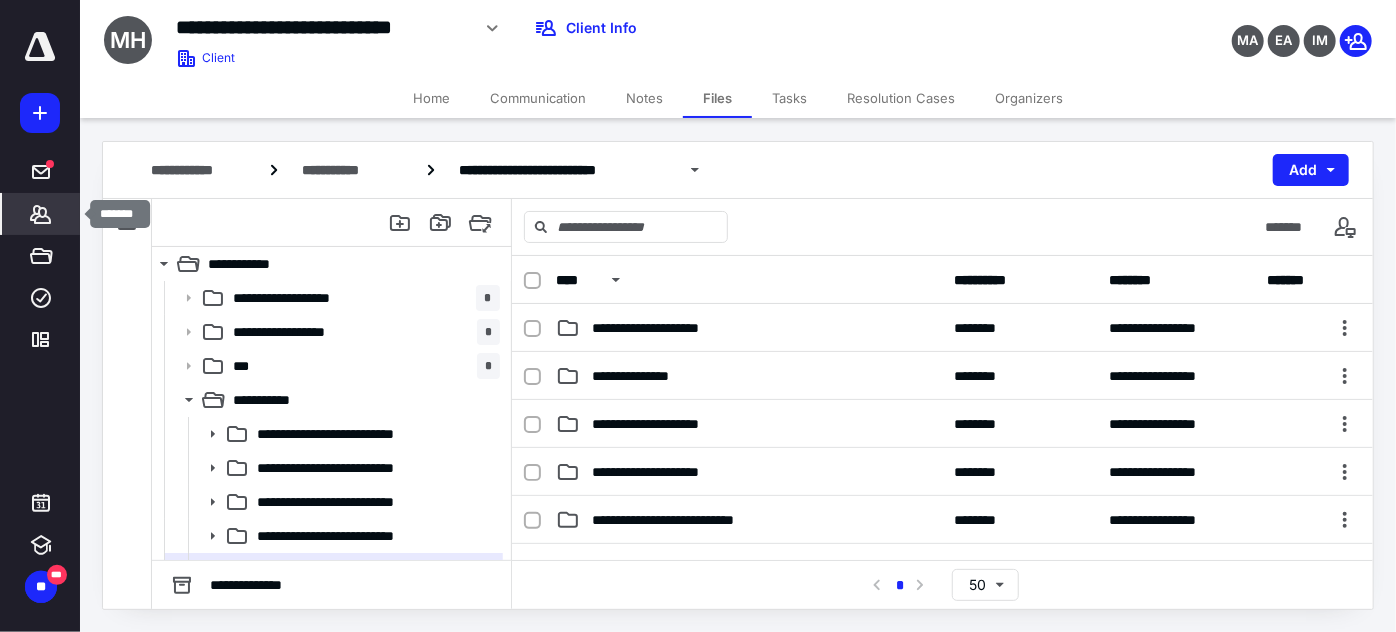 click 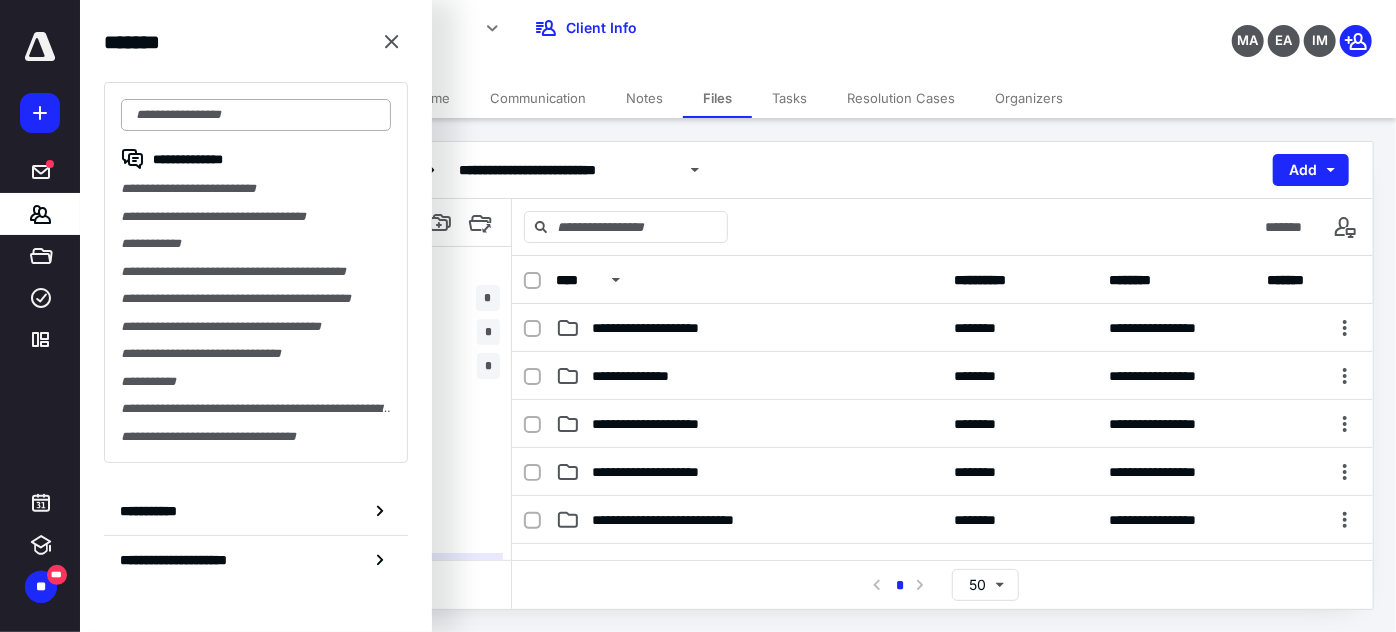 click at bounding box center [256, 115] 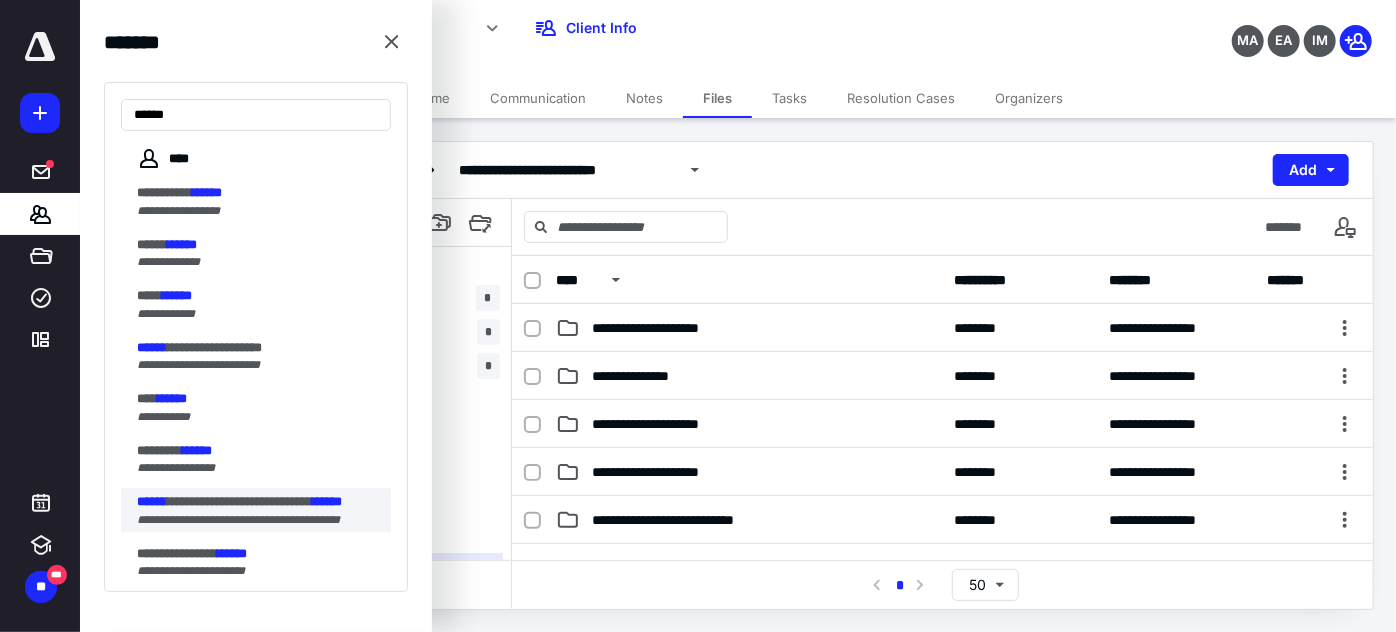 type on "******" 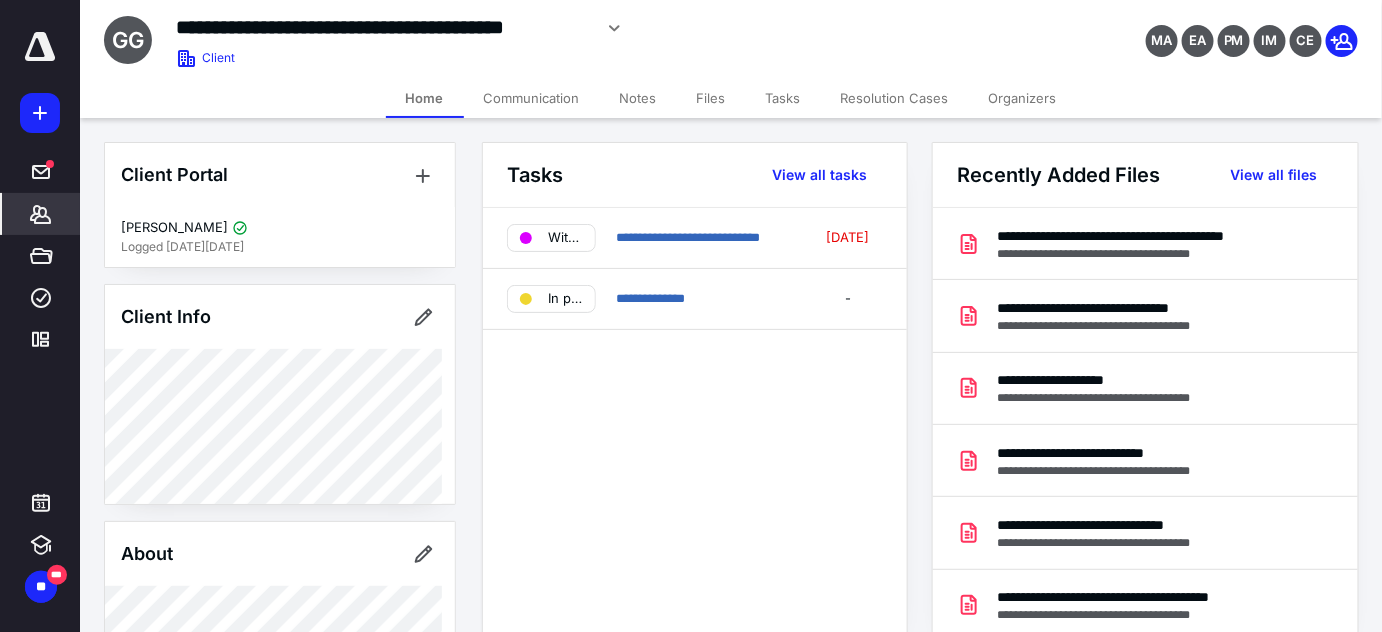 click on "Files" at bounding box center (711, 98) 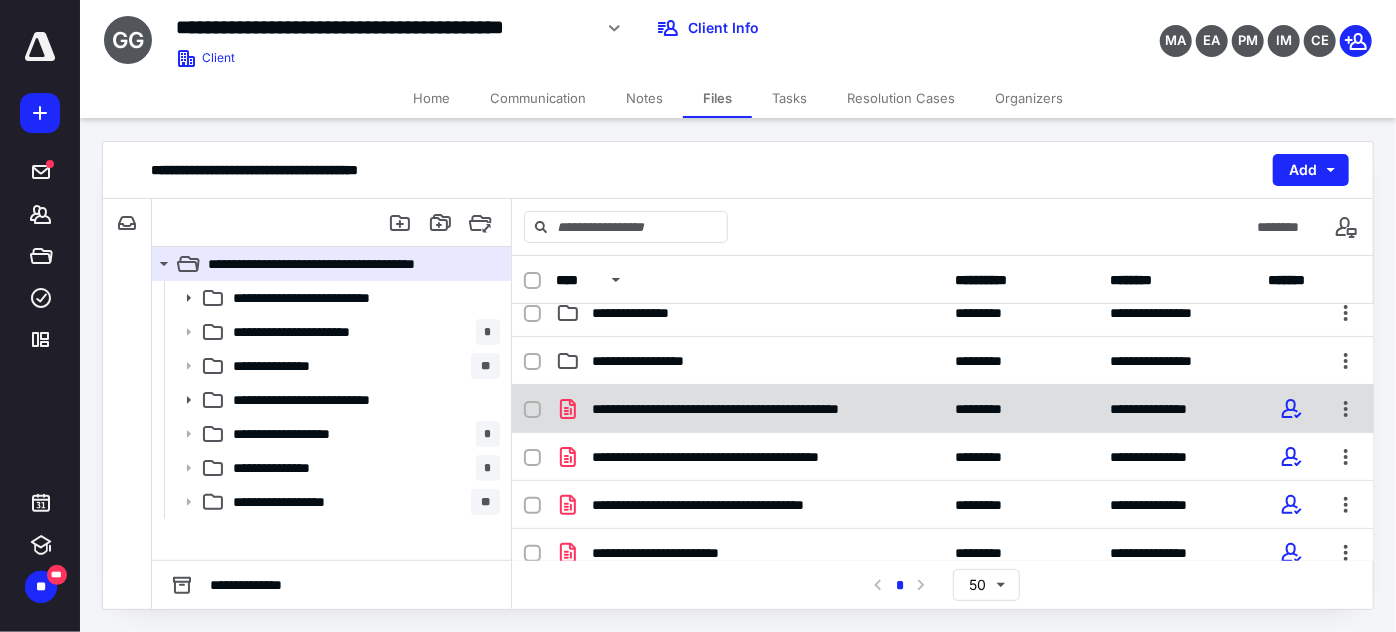 scroll, scrollTop: 272, scrollLeft: 0, axis: vertical 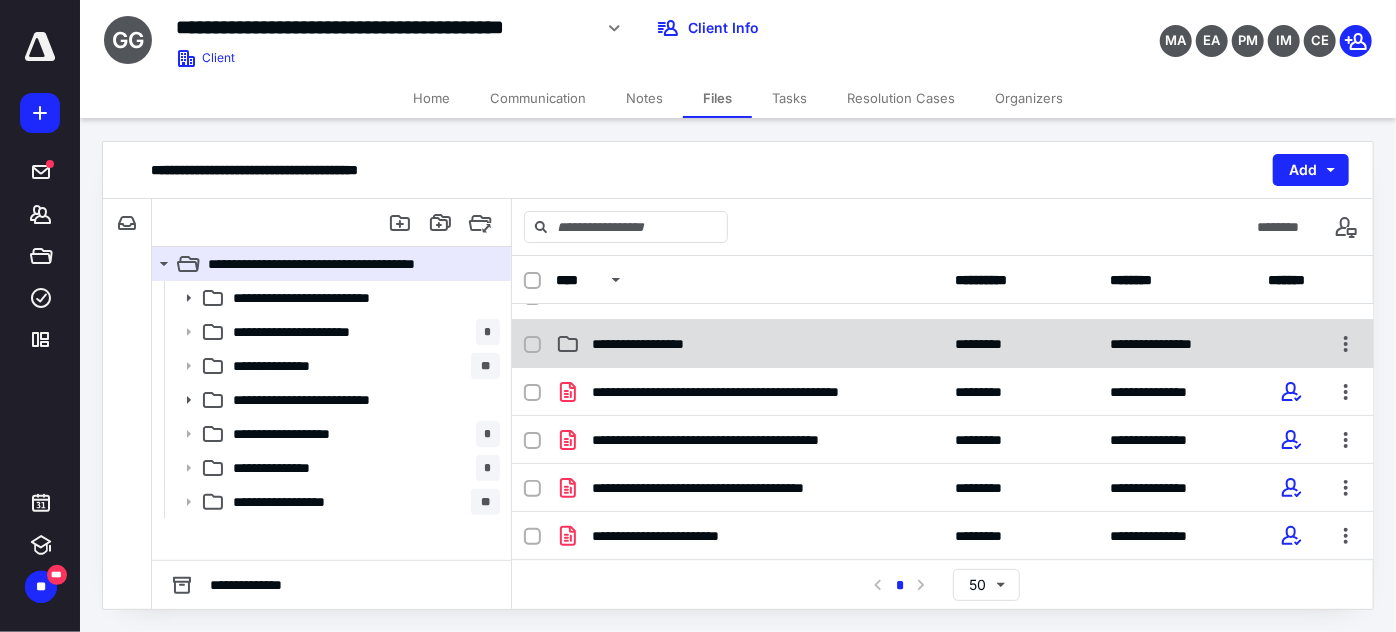 click on "**********" at bounding box center (662, 344) 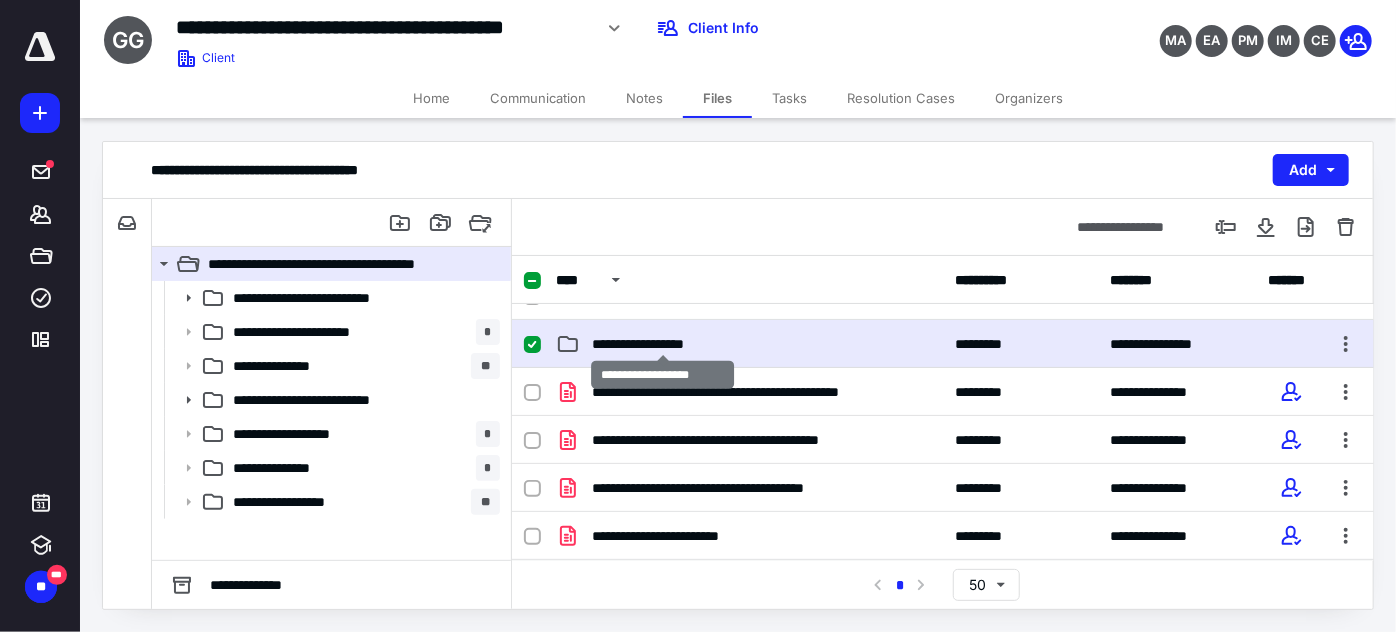 click on "**********" at bounding box center (662, 344) 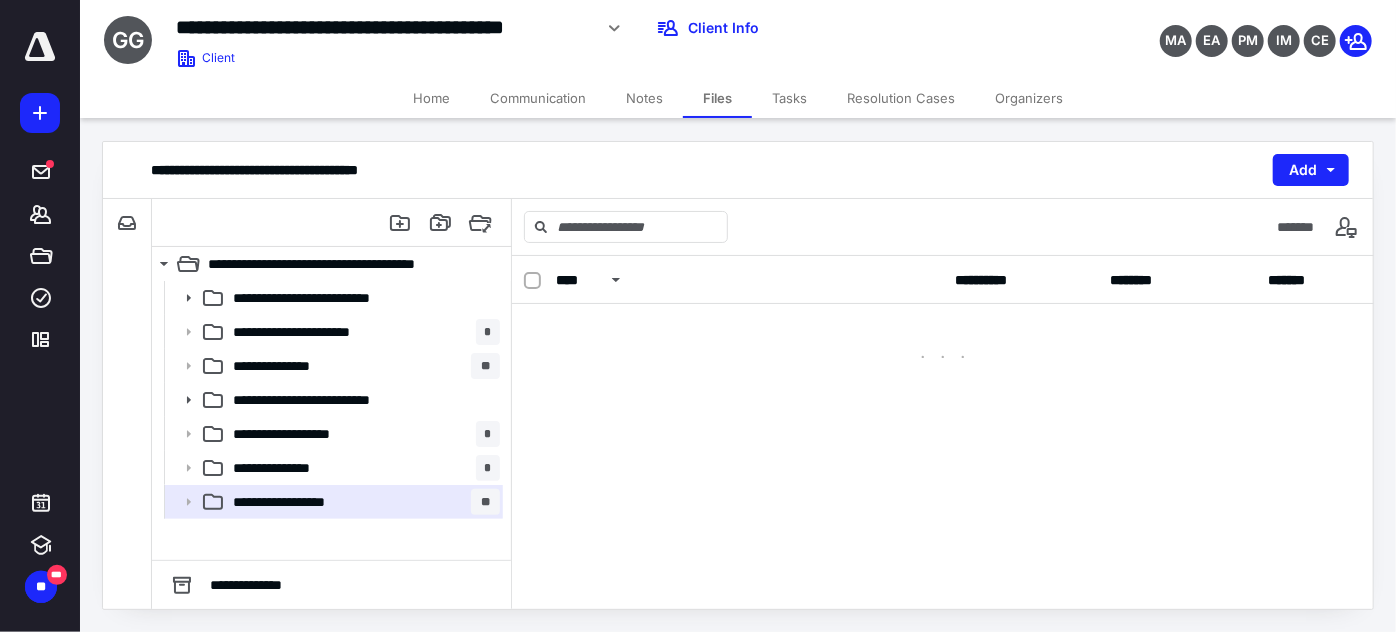 scroll, scrollTop: 0, scrollLeft: 0, axis: both 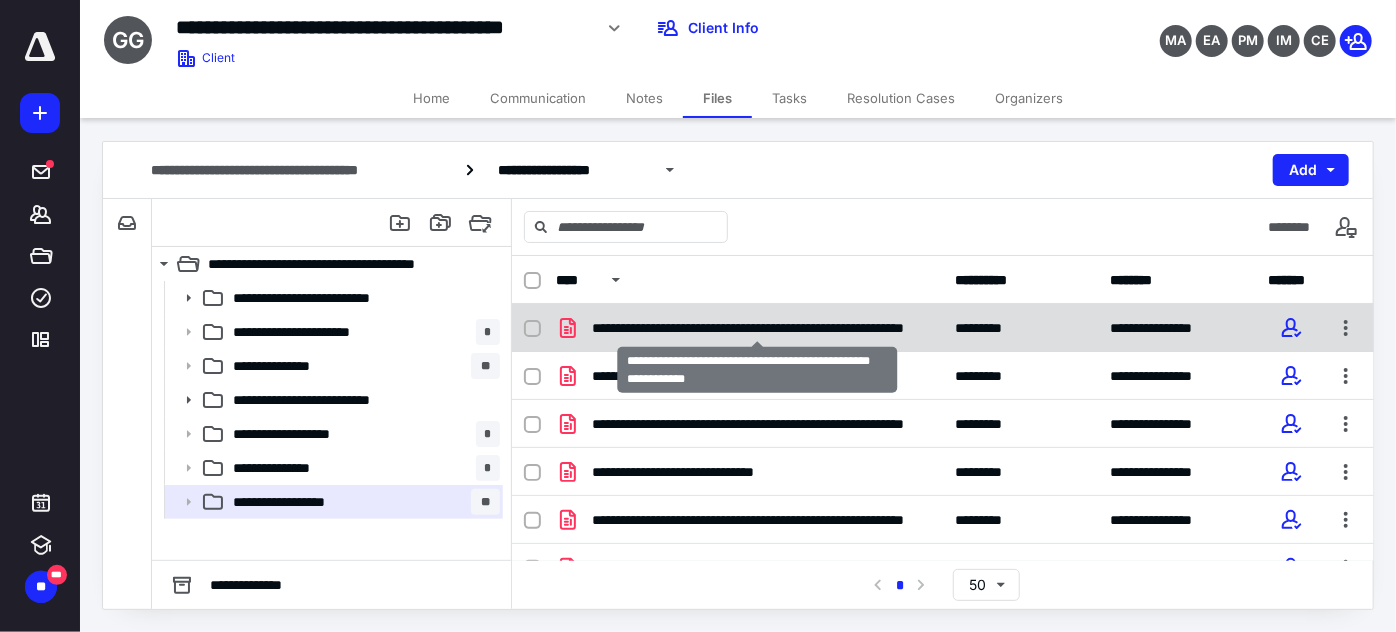 click on "**********" at bounding box center (758, 328) 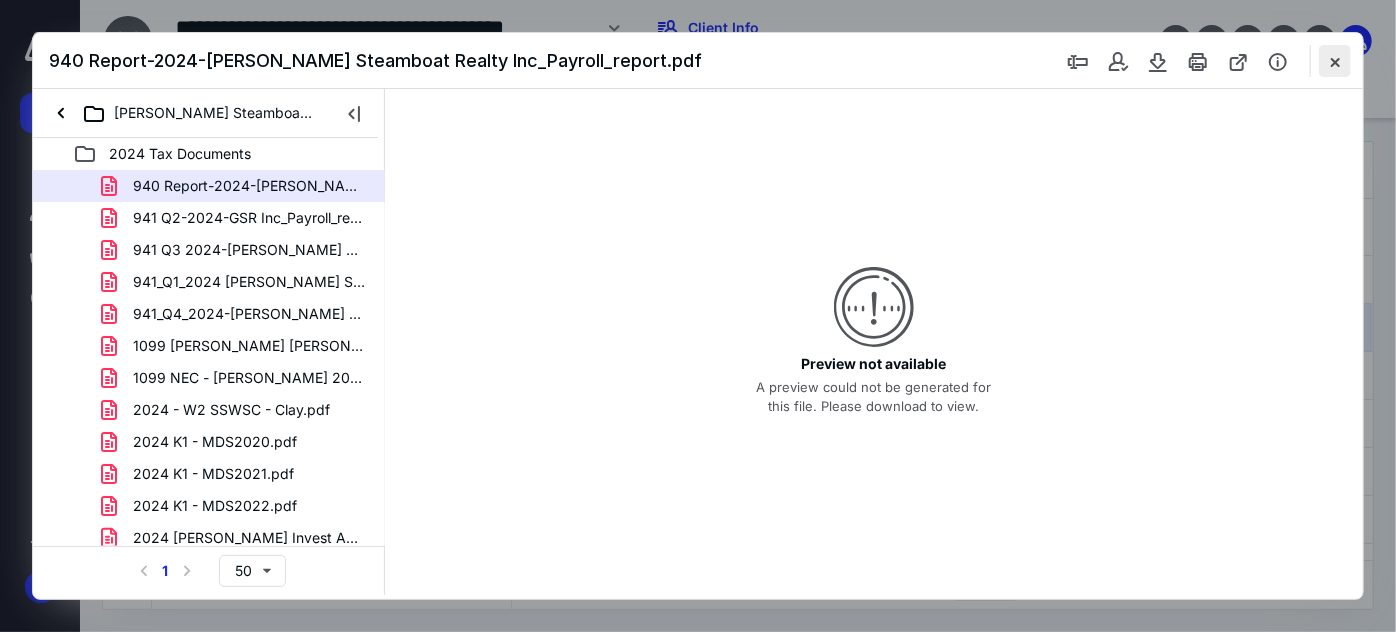 click at bounding box center [1335, 61] 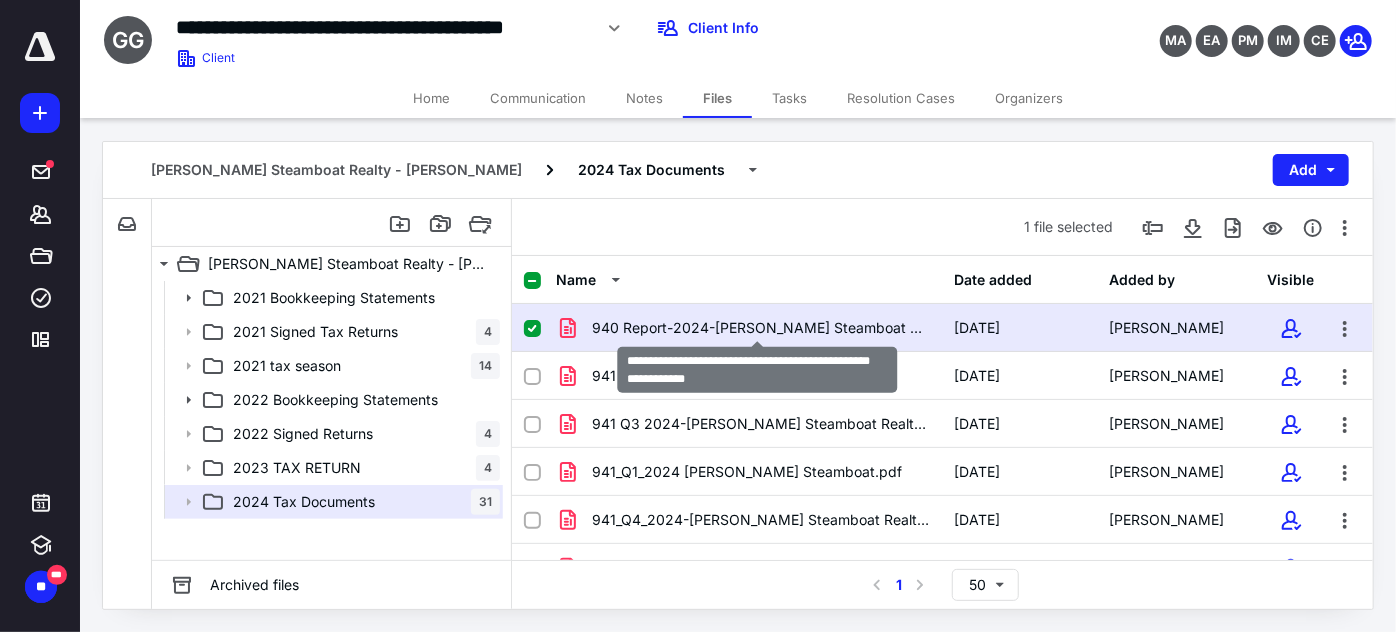 click on "940 Report-2024-[PERSON_NAME] Steamboat Realty Inc_Payroll_report.pdf" at bounding box center [761, 328] 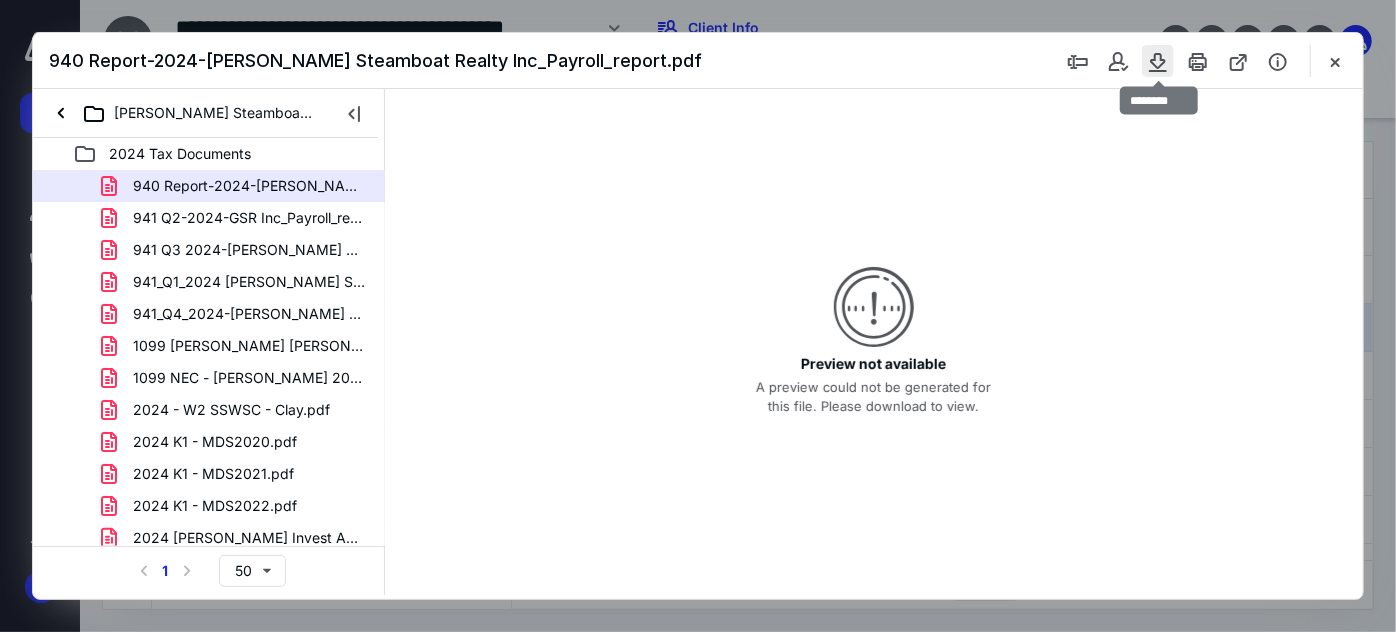 click at bounding box center [1158, 61] 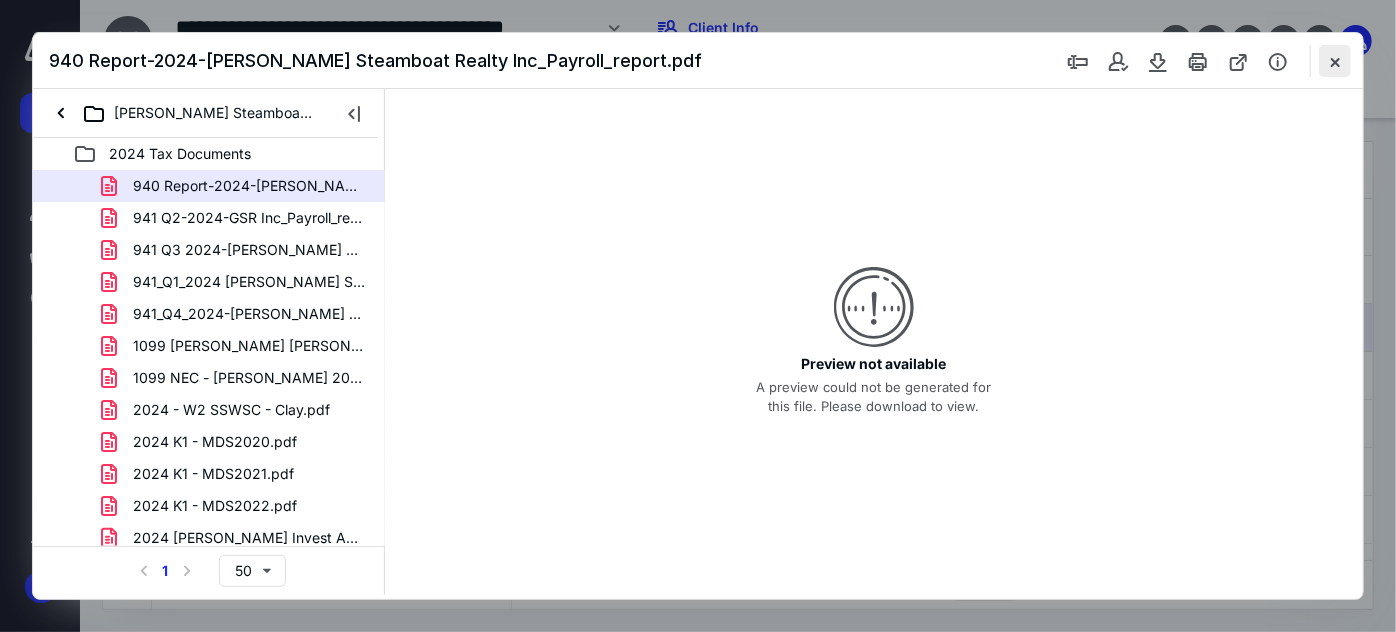 click at bounding box center [1335, 61] 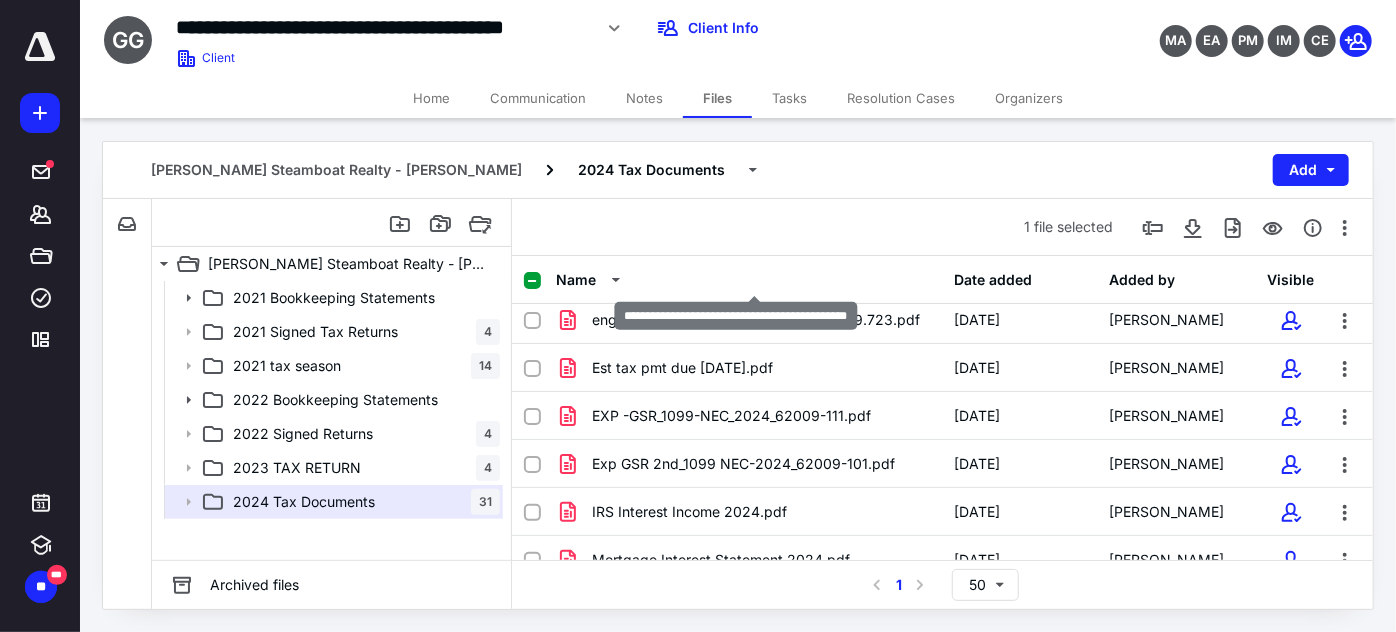 scroll, scrollTop: 1000, scrollLeft: 0, axis: vertical 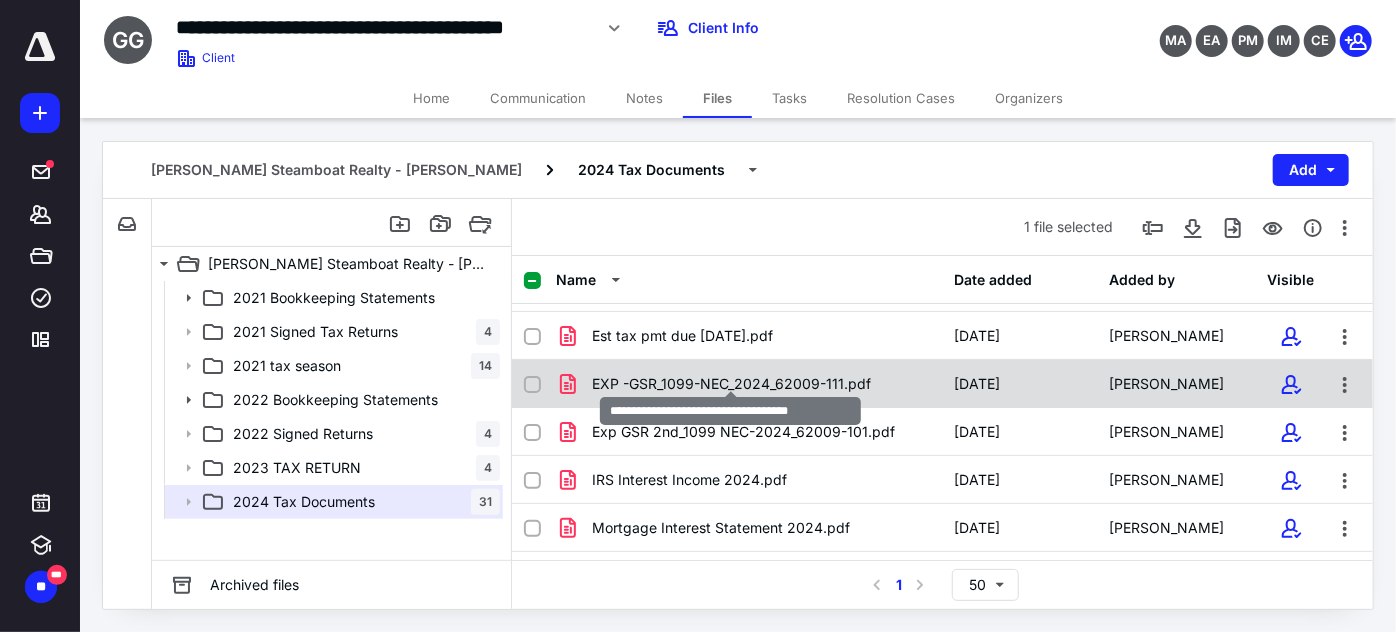 click on "EXP -GSR_1099-NEC_2024_62009-111.pdf" at bounding box center [731, 384] 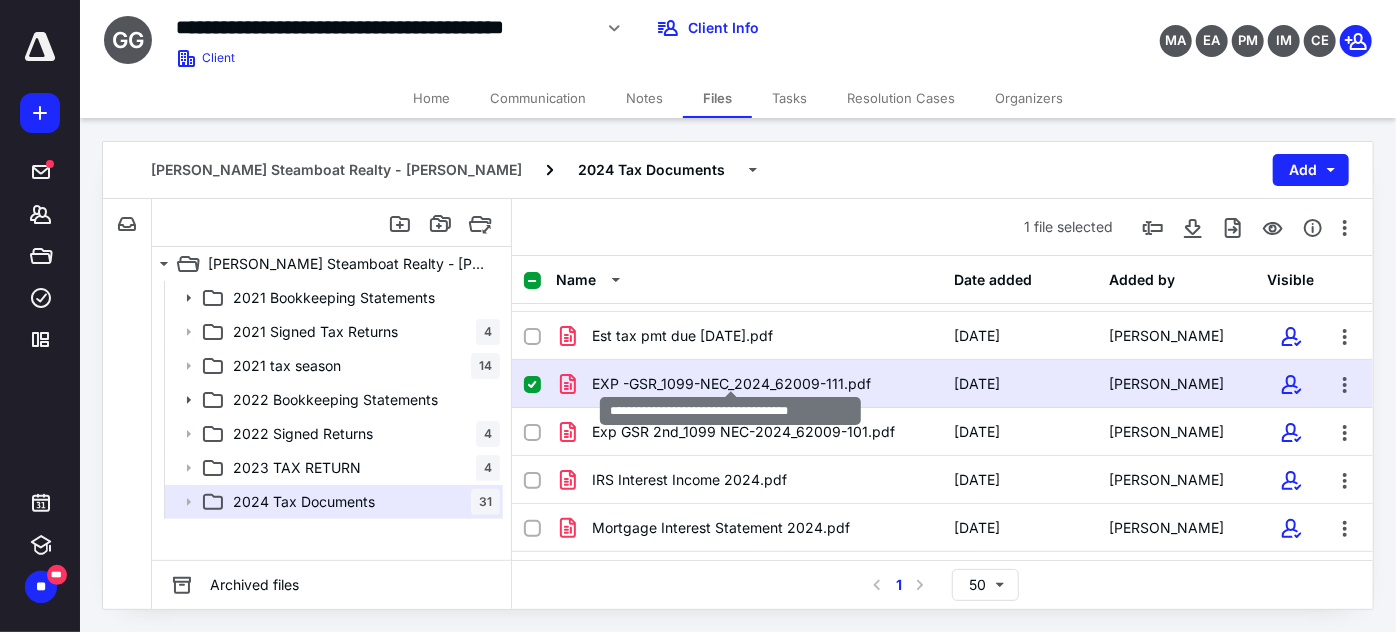 click on "EXP -GSR_1099-NEC_2024_62009-111.pdf" at bounding box center [731, 384] 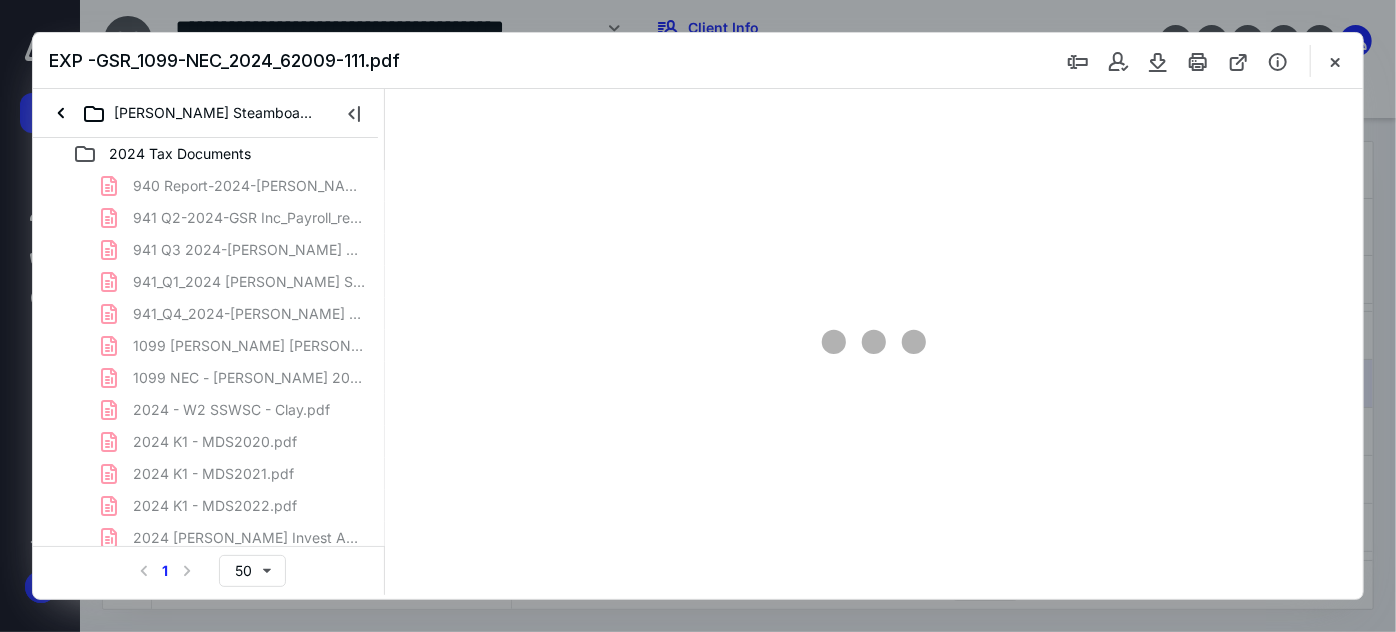 scroll, scrollTop: 0, scrollLeft: 0, axis: both 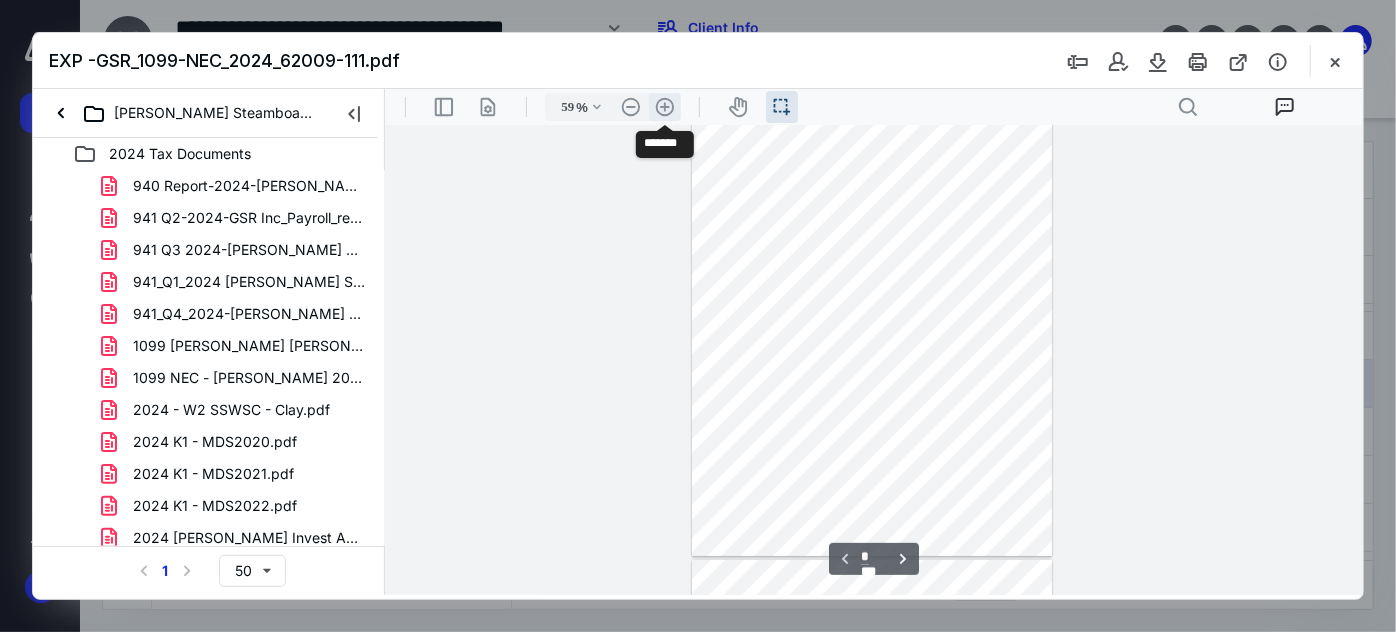 click on ".cls-1{fill:#abb0c4;} icon - header - zoom - in - line" at bounding box center [664, 106] 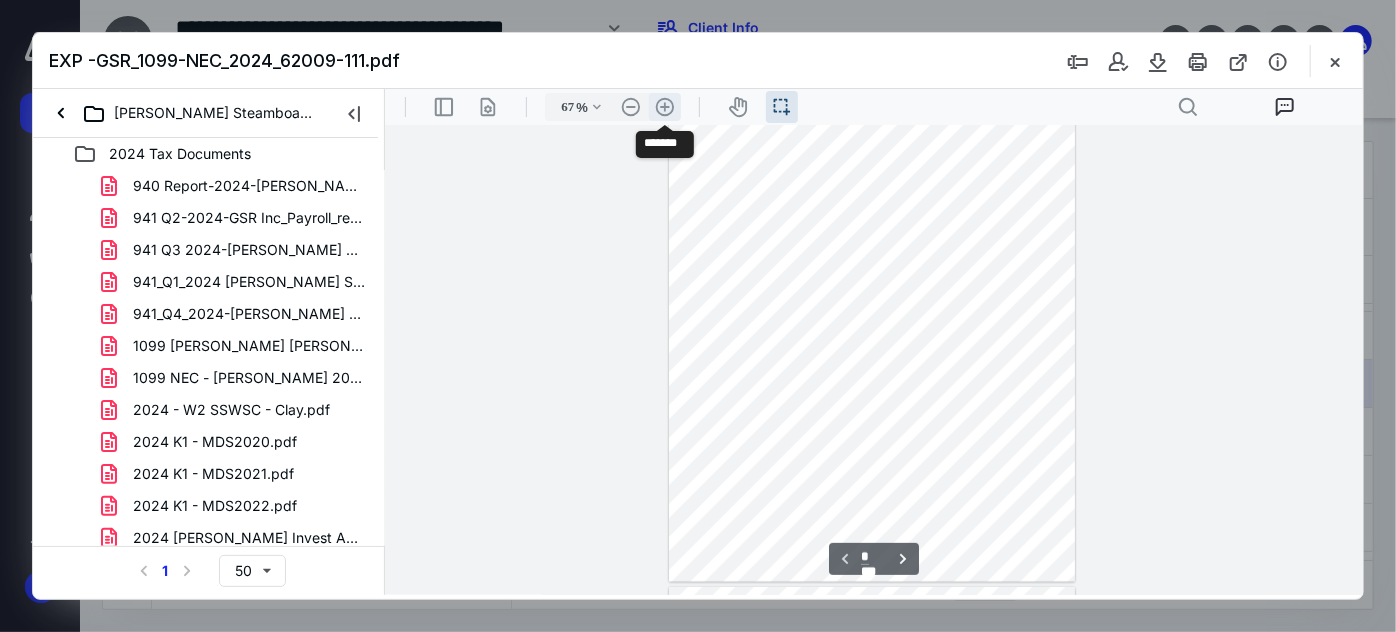 click on ".cls-1{fill:#abb0c4;} icon - header - zoom - in - line" at bounding box center (664, 106) 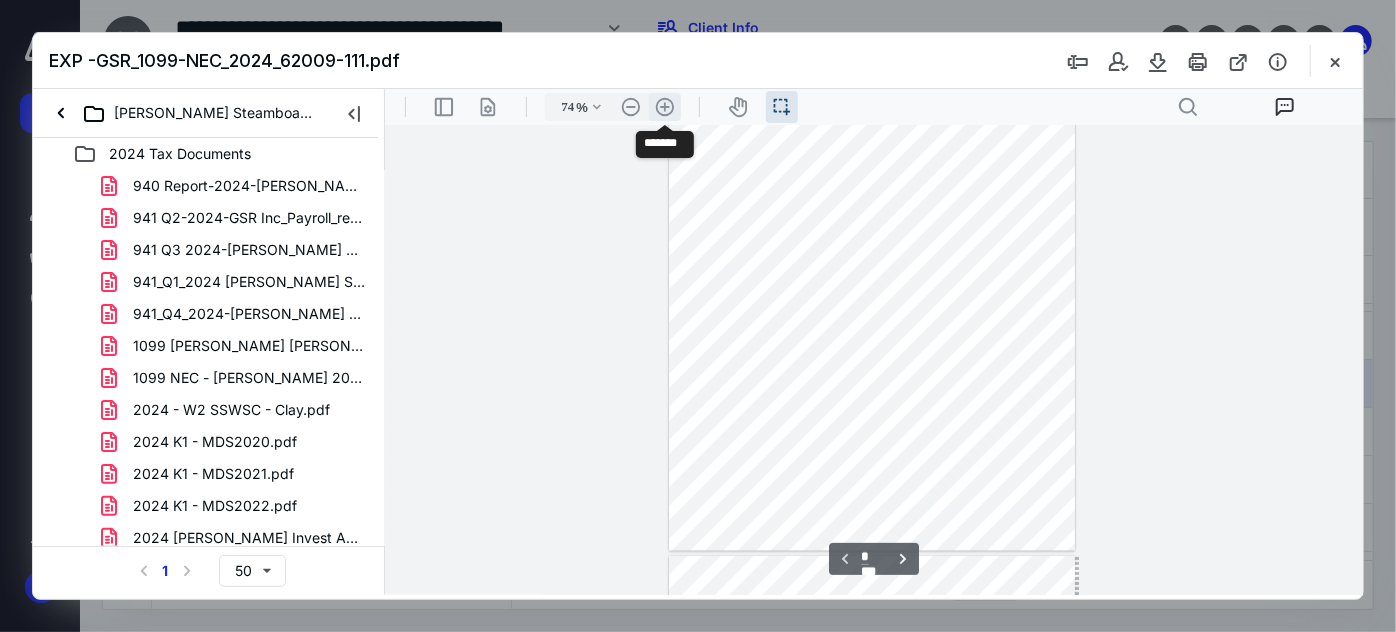 click on ".cls-1{fill:#abb0c4;} icon - header - zoom - in - line" at bounding box center (664, 106) 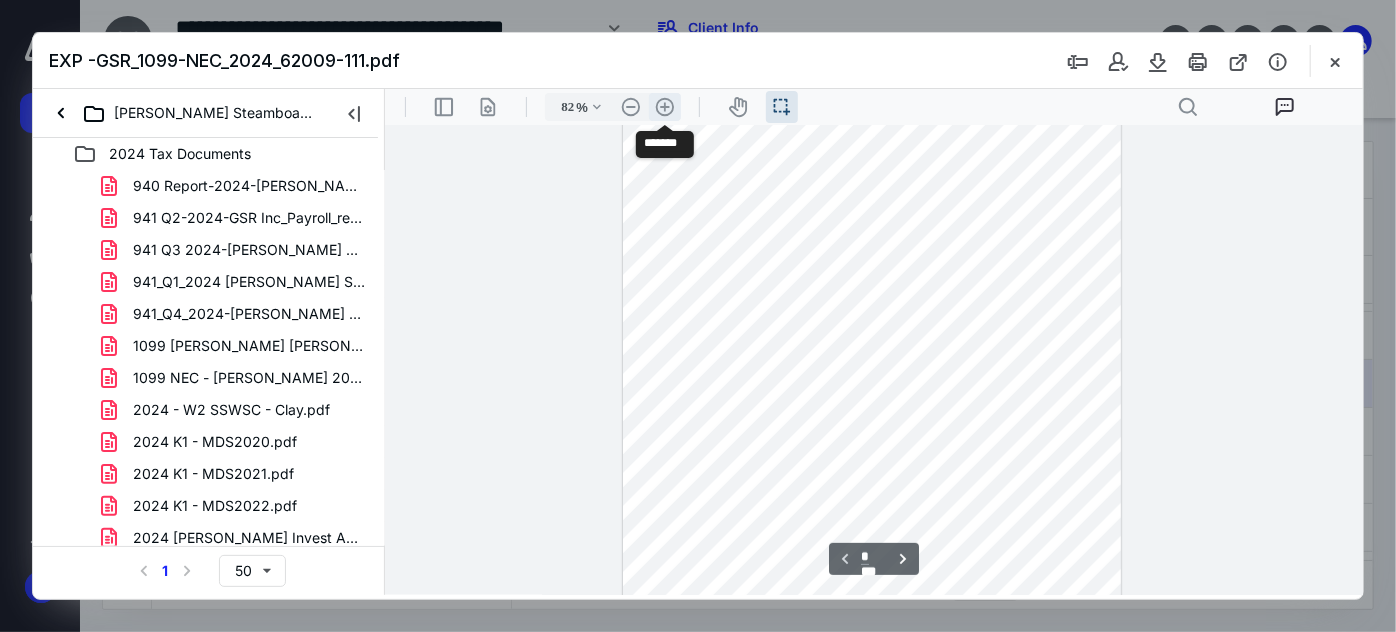 click on ".cls-1{fill:#abb0c4;} icon - header - zoom - in - line" at bounding box center (664, 106) 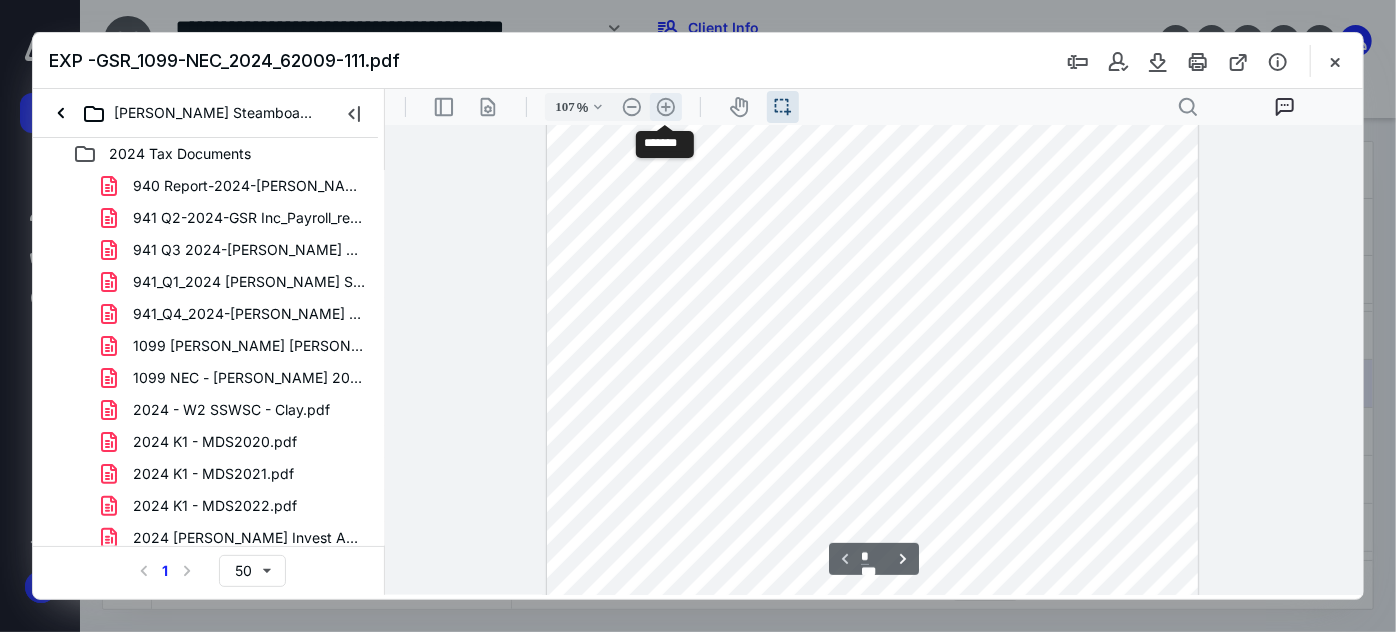 click on ".cls-1{fill:#abb0c4;} icon - header - zoom - in - line" at bounding box center (665, 106) 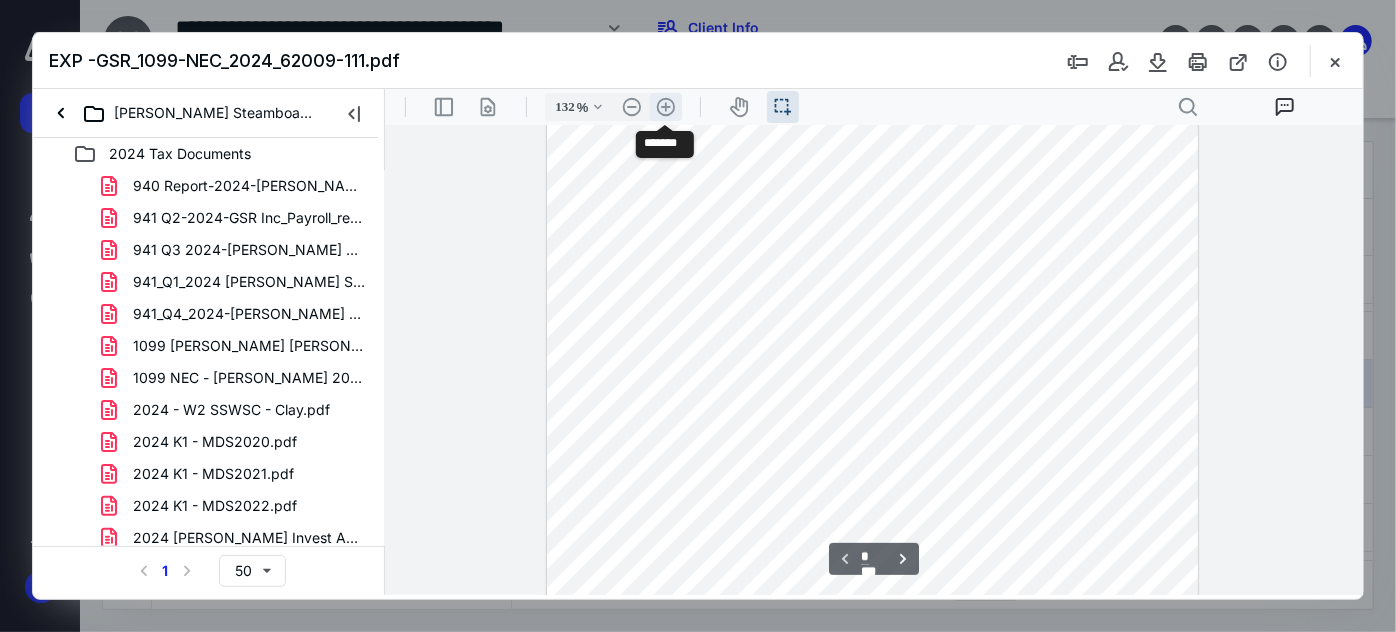 click on ".cls-1{fill:#abb0c4;} icon - header - zoom - in - line" at bounding box center [665, 106] 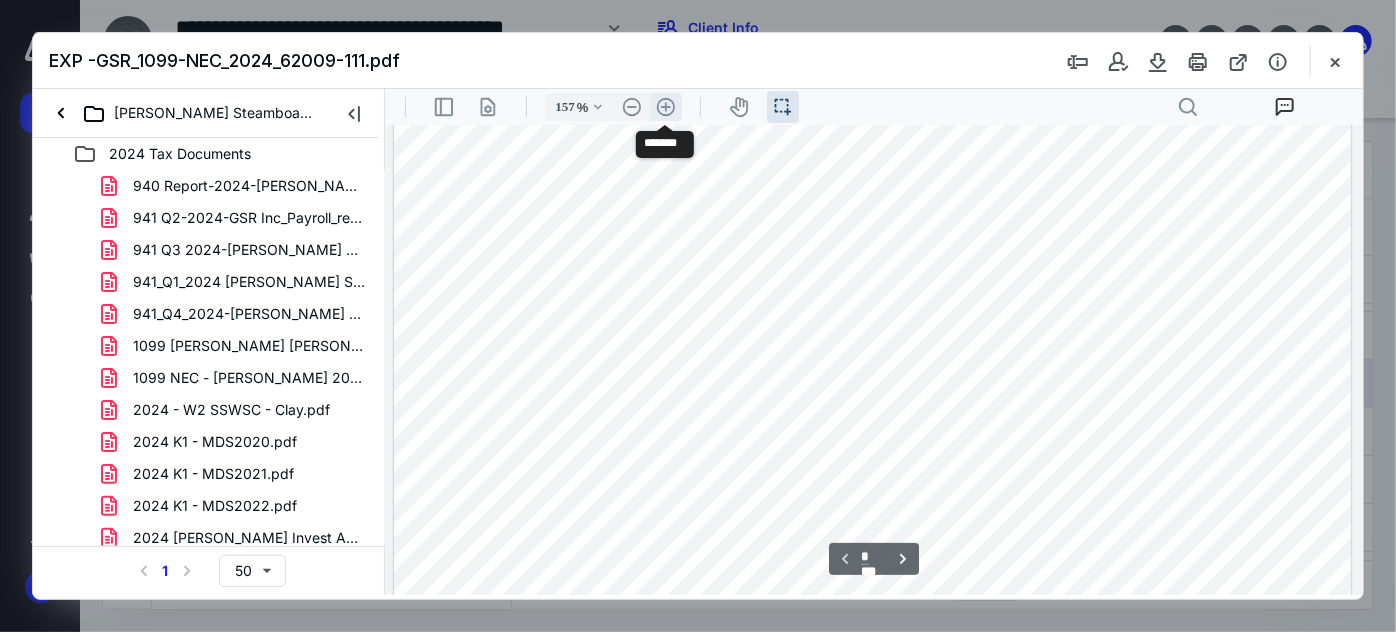 scroll, scrollTop: 461, scrollLeft: 0, axis: vertical 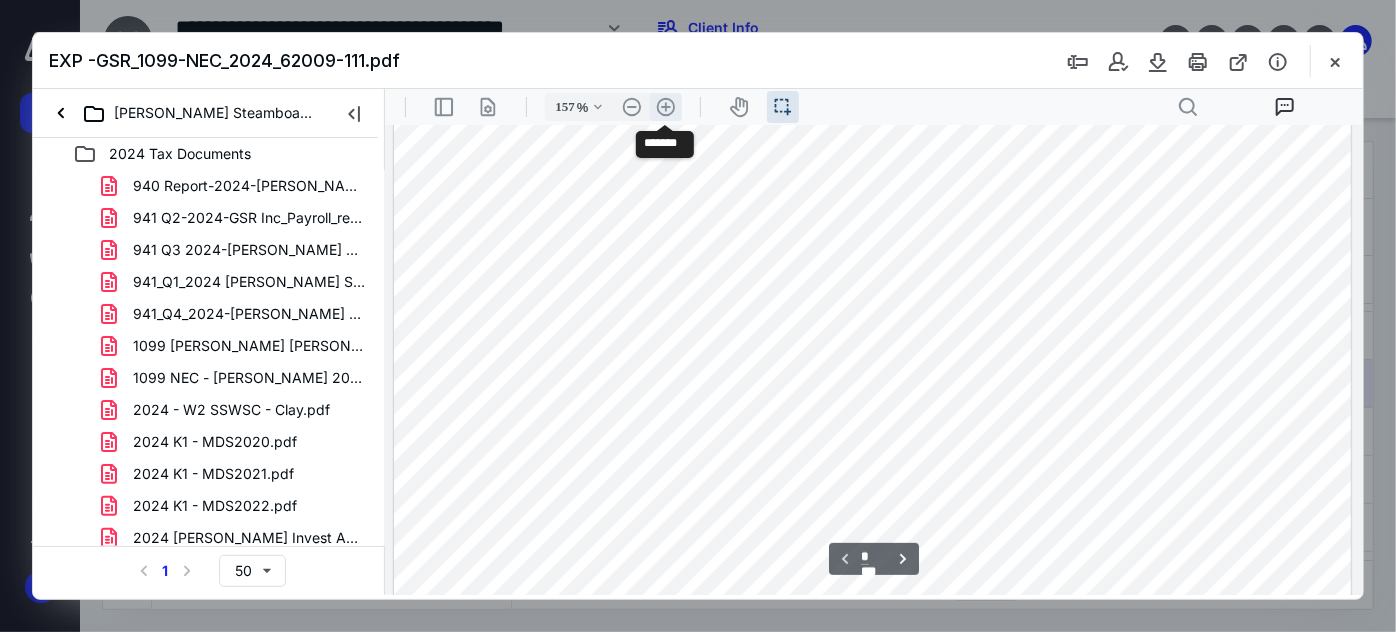 click on ".cls-1{fill:#abb0c4;} icon - header - zoom - in - line" at bounding box center [665, 106] 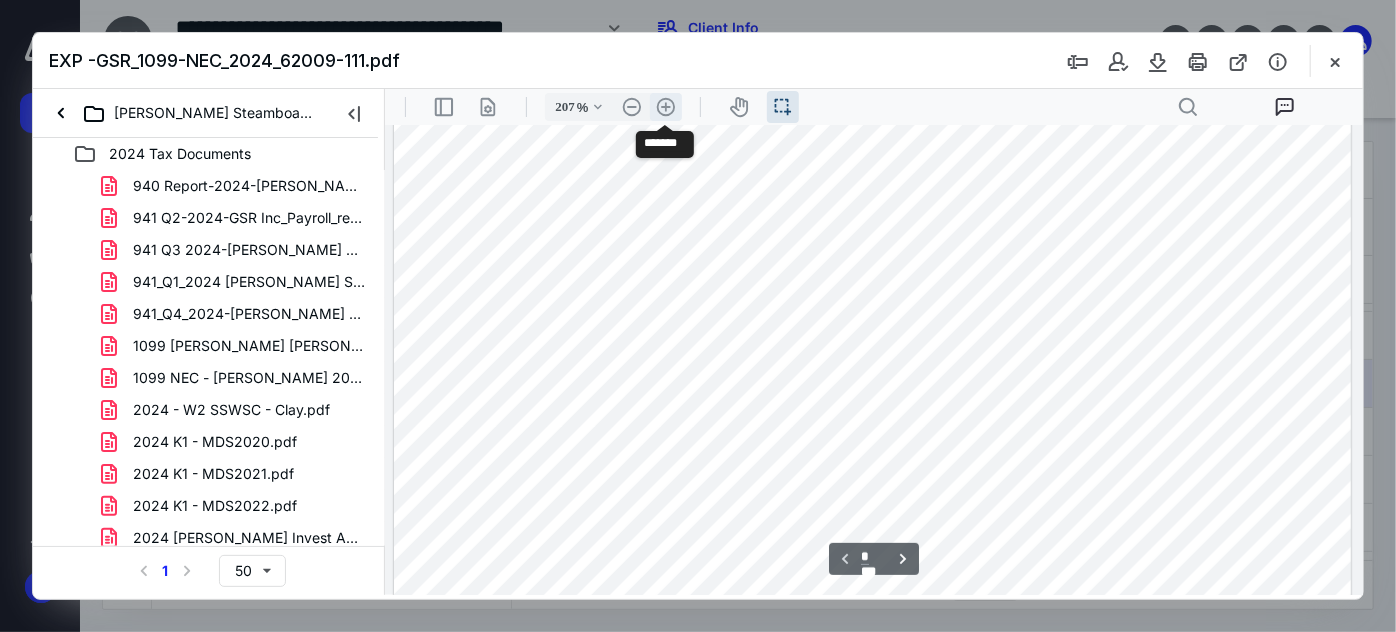 scroll, scrollTop: 677, scrollLeft: 157, axis: both 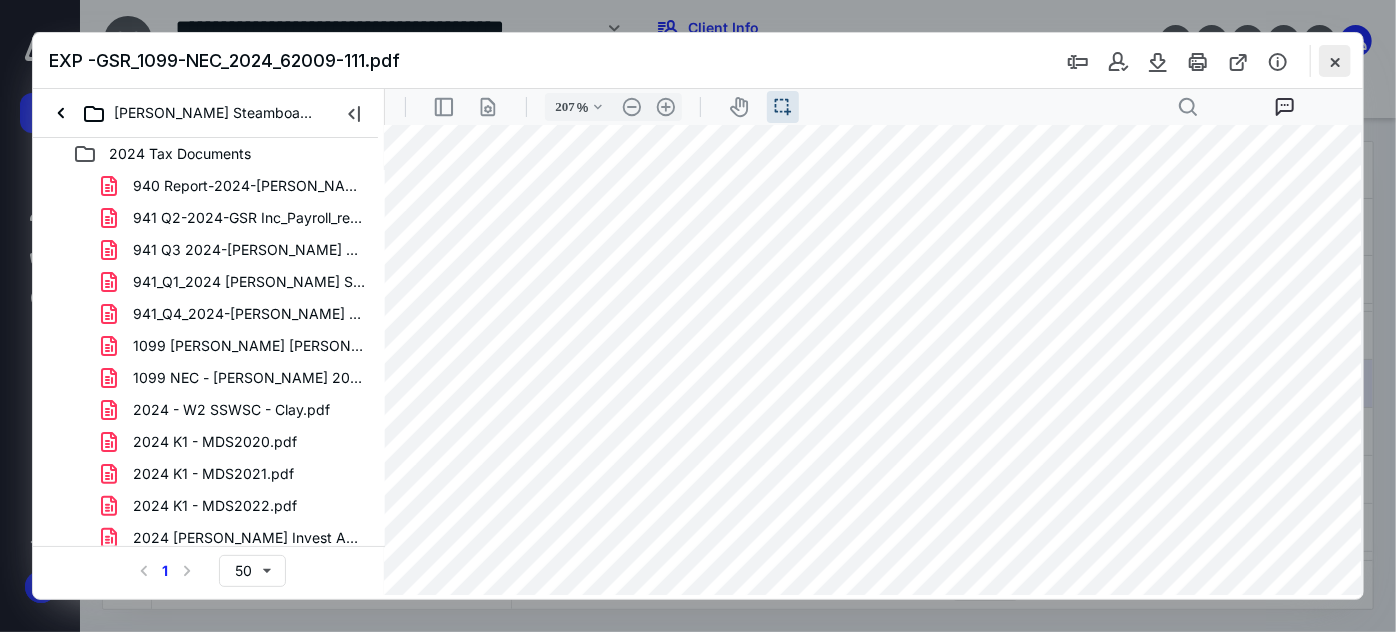 click at bounding box center [1335, 61] 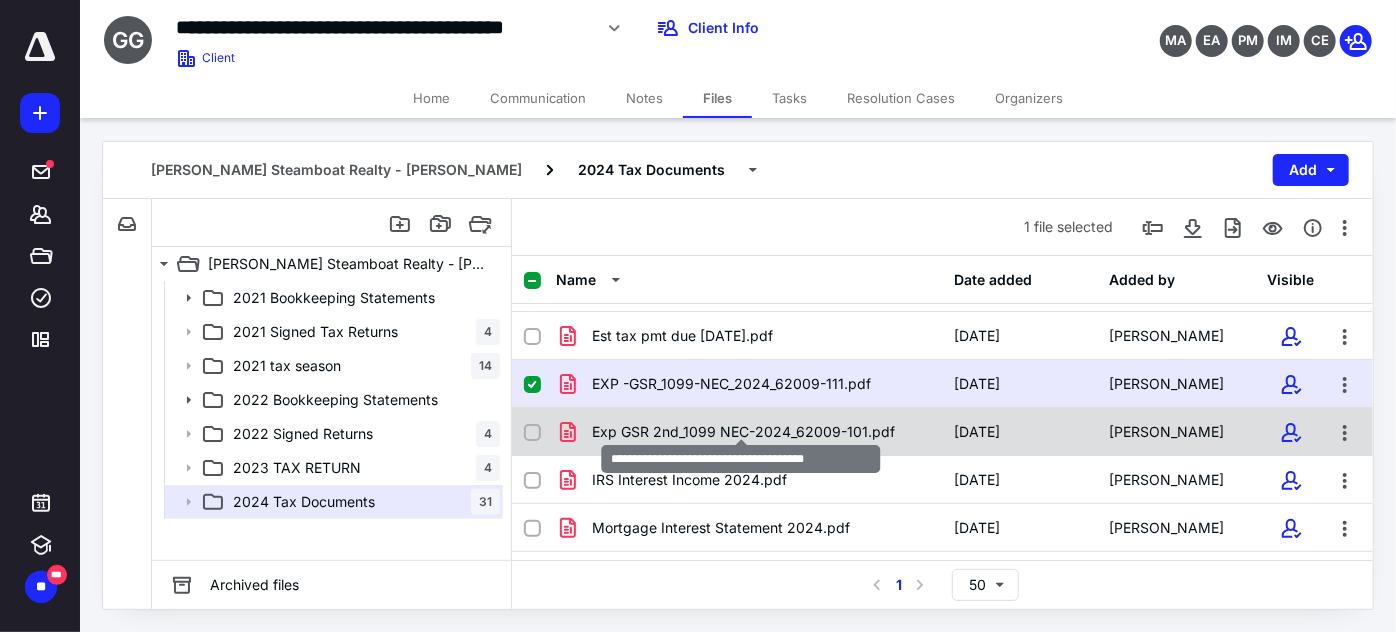 click on "Exp GSR 2nd_1099 NEC-2024_62009-101.pdf" at bounding box center (743, 432) 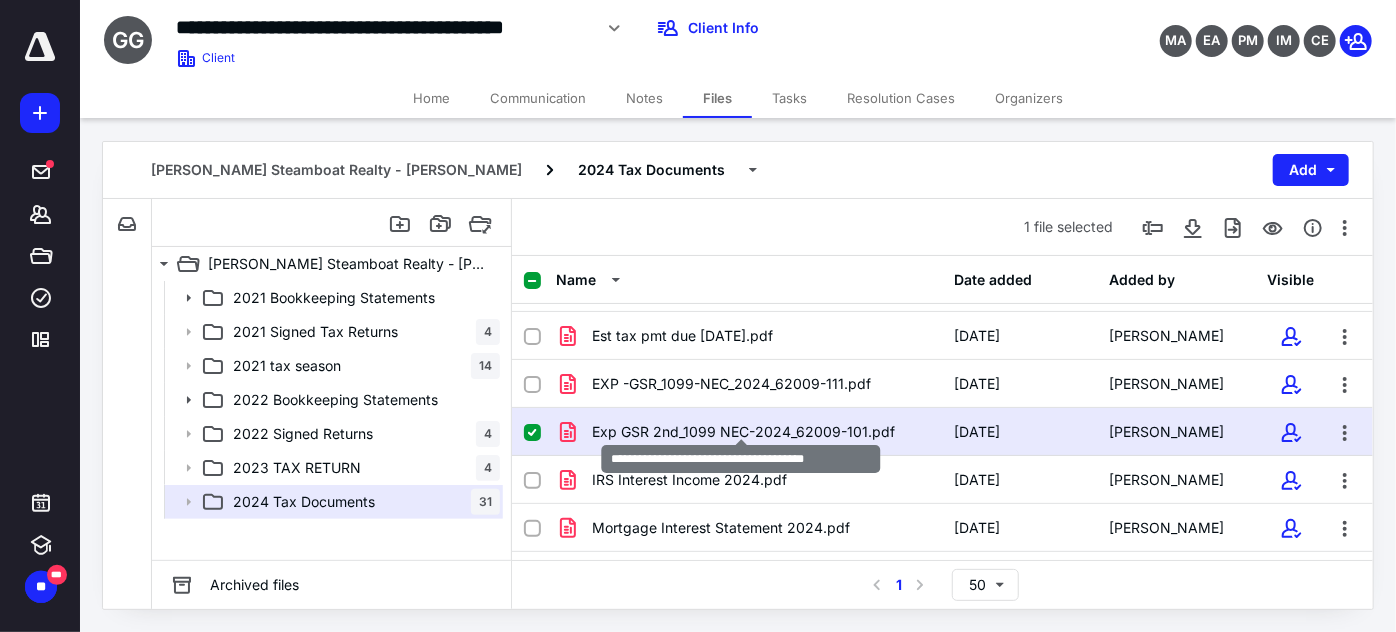 click on "Exp GSR 2nd_1099 NEC-2024_62009-101.pdf" at bounding box center (743, 432) 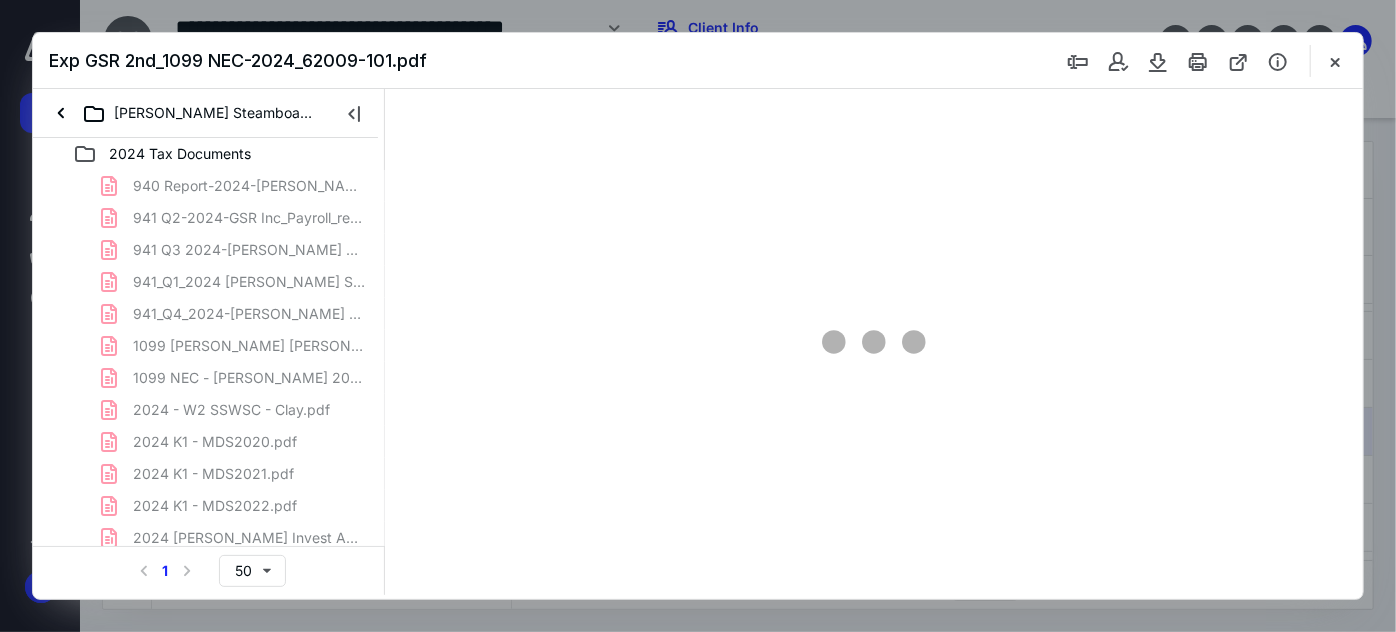 scroll, scrollTop: 0, scrollLeft: 0, axis: both 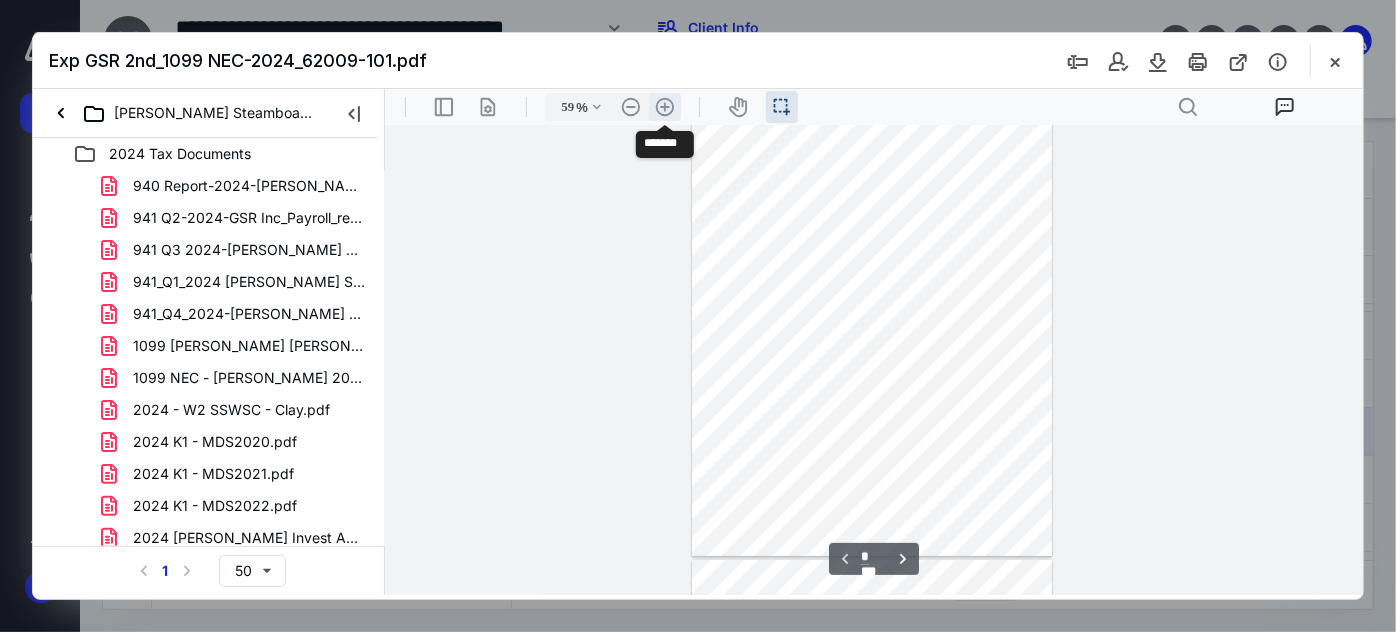 click on ".cls-1{fill:#abb0c4;} icon - header - zoom - in - line" at bounding box center (664, 106) 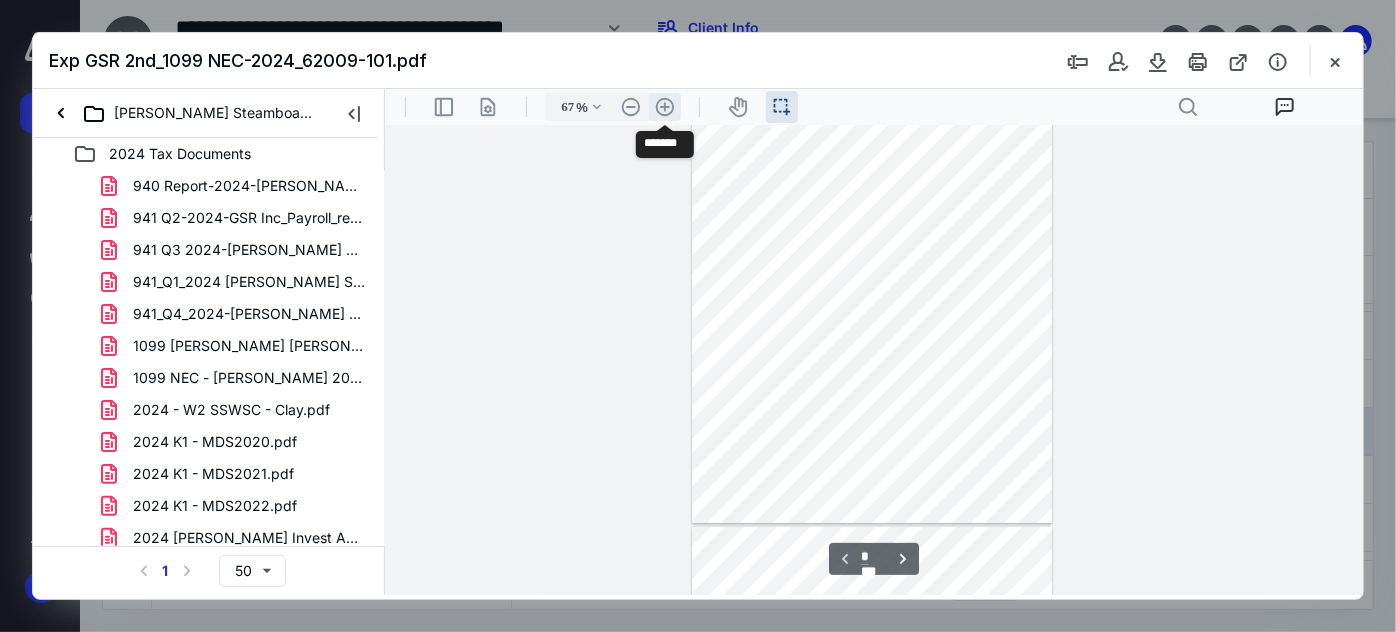 click on ".cls-1{fill:#abb0c4;} icon - header - zoom - in - line" at bounding box center [664, 106] 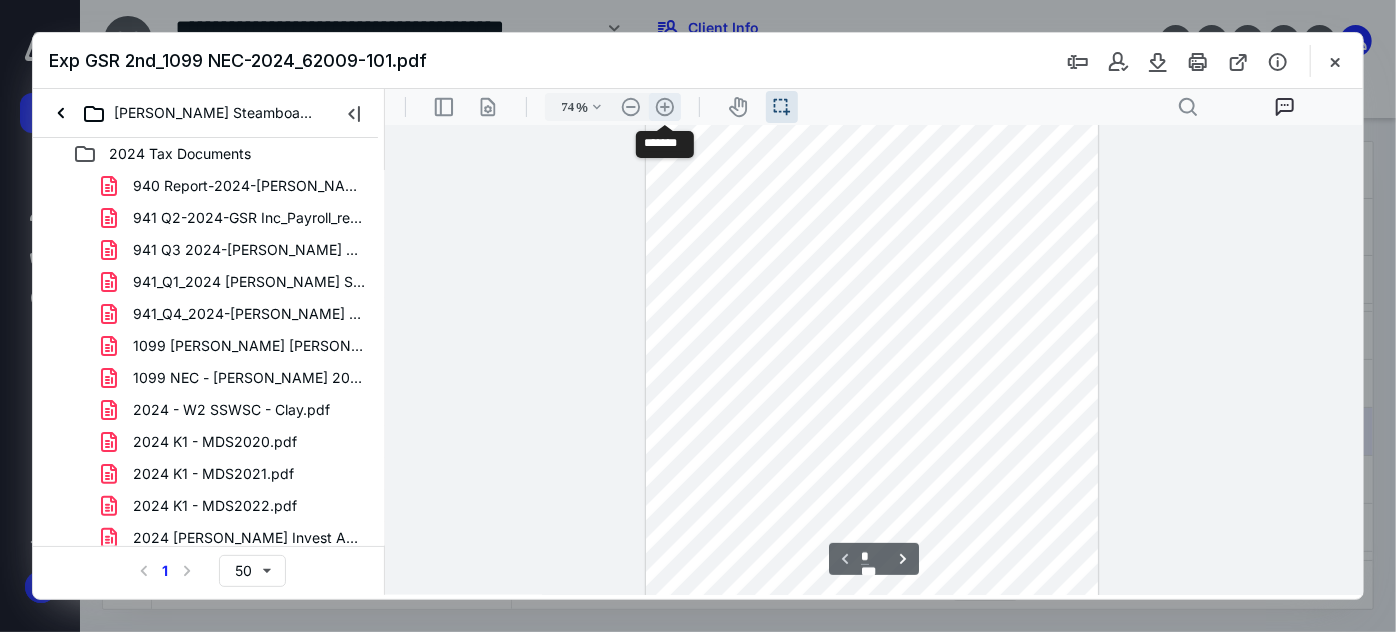 click on ".cls-1{fill:#abb0c4;} icon - header - zoom - in - line" at bounding box center (664, 106) 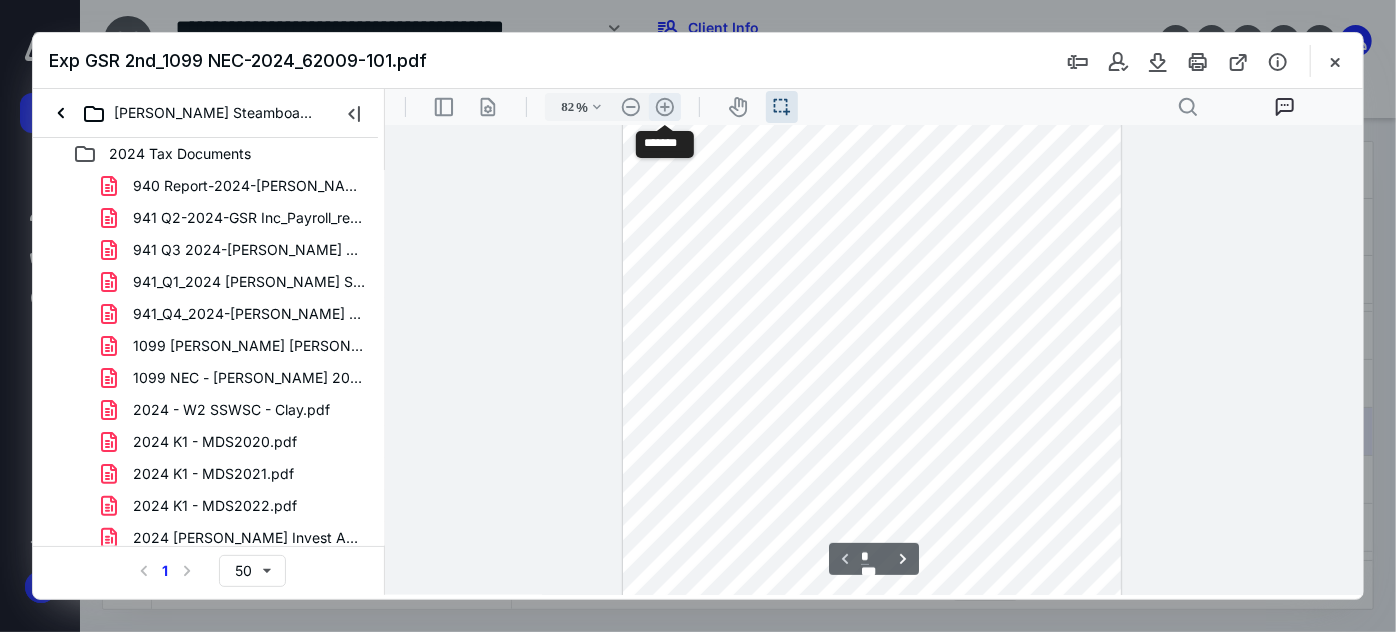 click on ".cls-1{fill:#abb0c4;} icon - header - zoom - in - line" at bounding box center [664, 106] 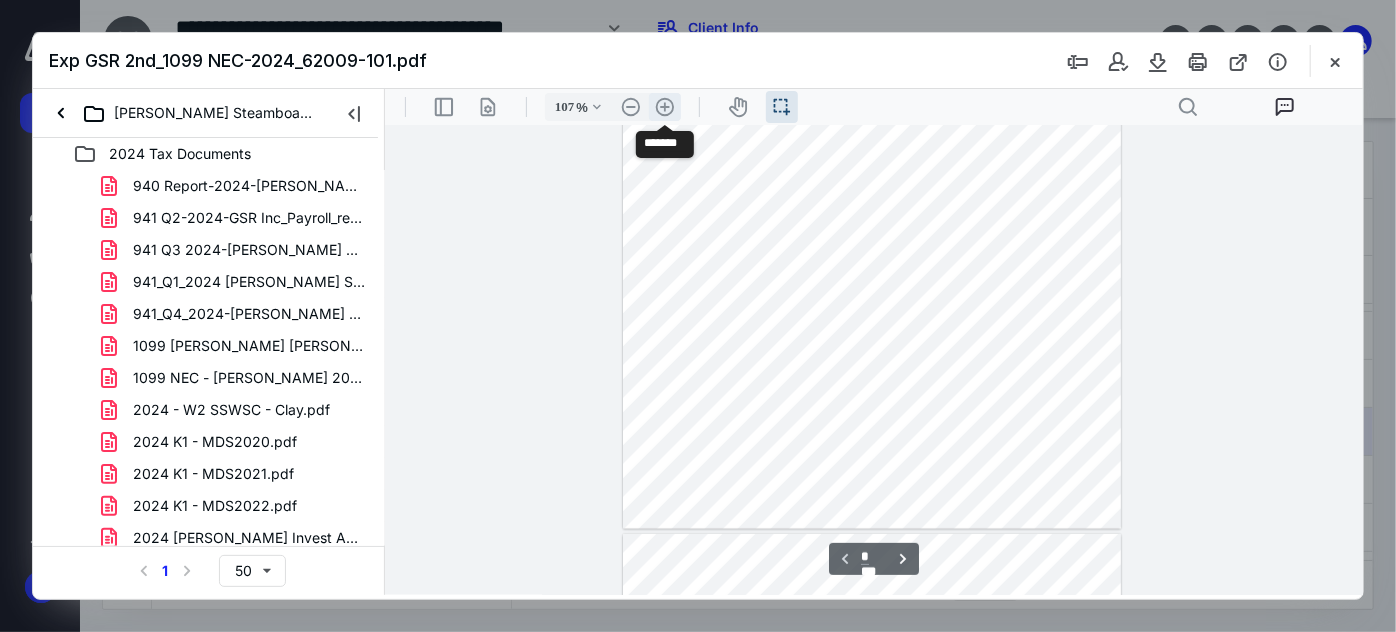 click on ".cls-1{fill:#abb0c4;} icon - header - zoom - in - line" at bounding box center [664, 106] 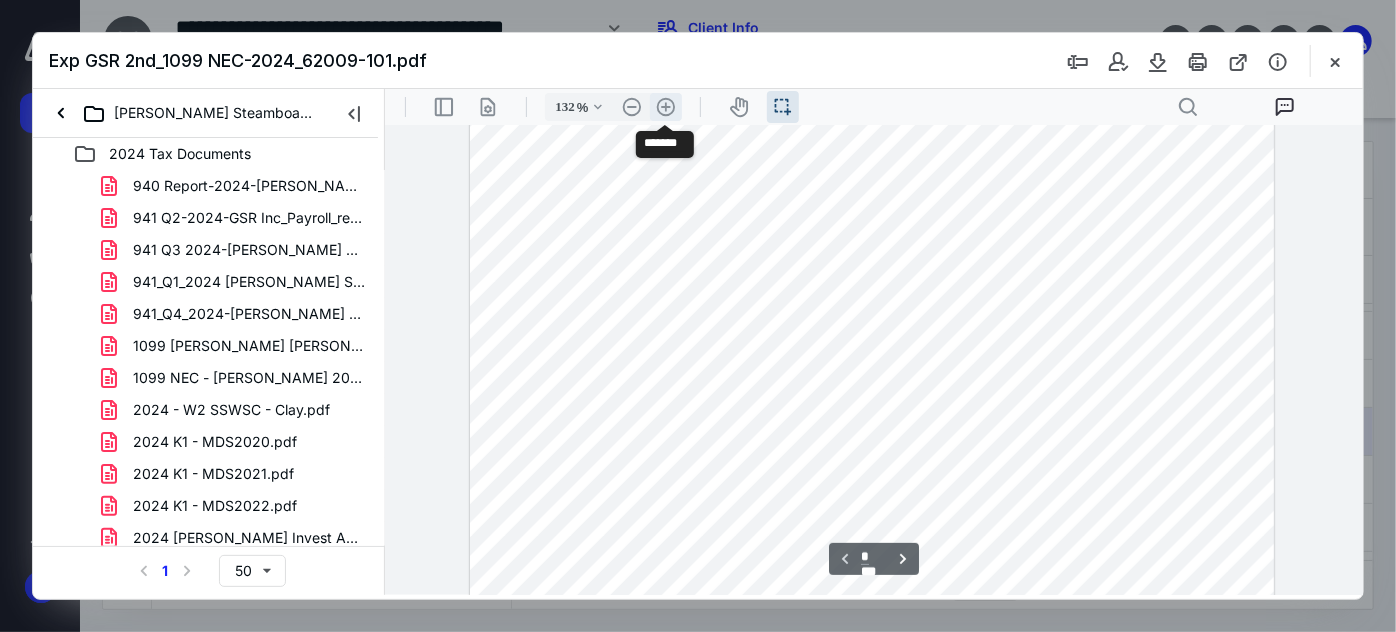 click on ".cls-1{fill:#abb0c4;} icon - header - zoom - in - line" at bounding box center (665, 106) 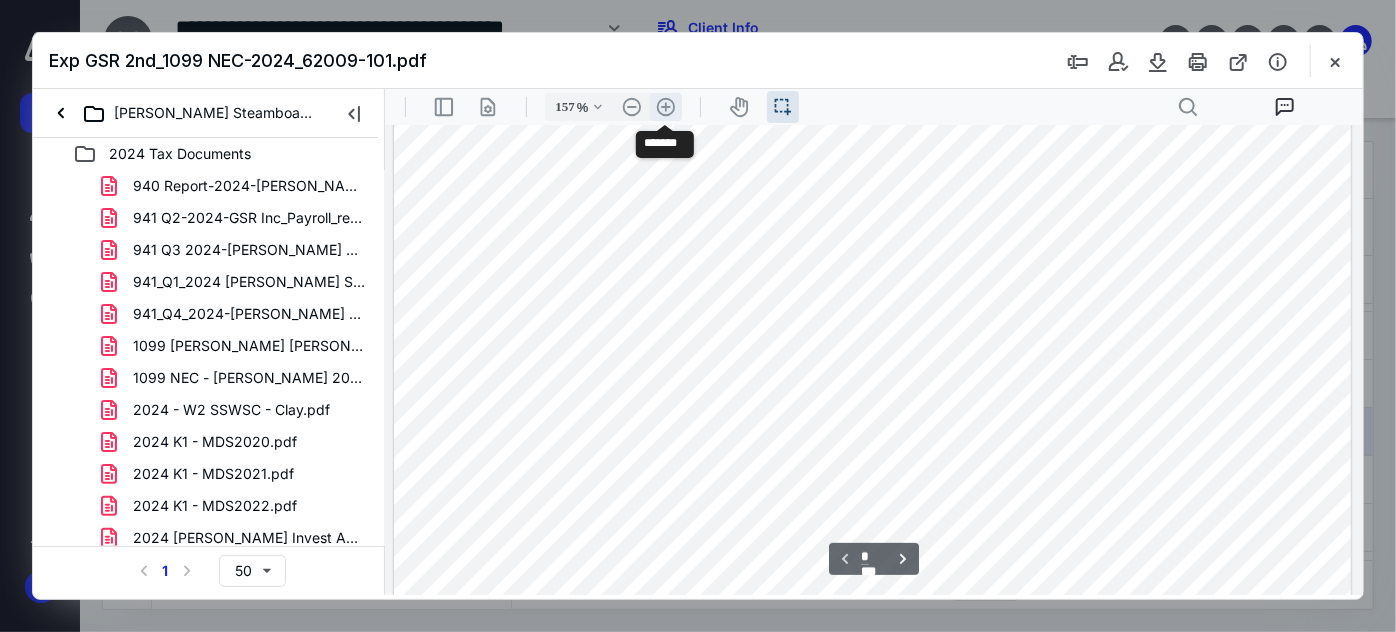 scroll, scrollTop: 461, scrollLeft: 0, axis: vertical 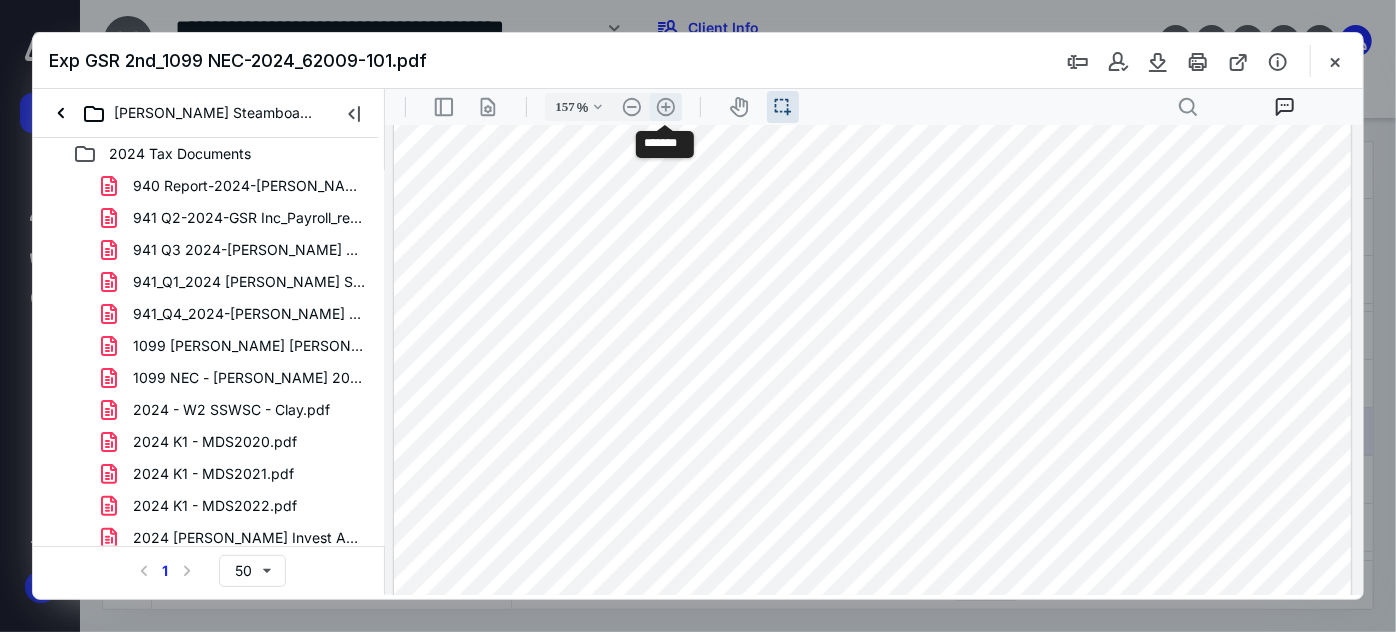 click on ".cls-1{fill:#abb0c4;} icon - header - zoom - in - line" at bounding box center (665, 106) 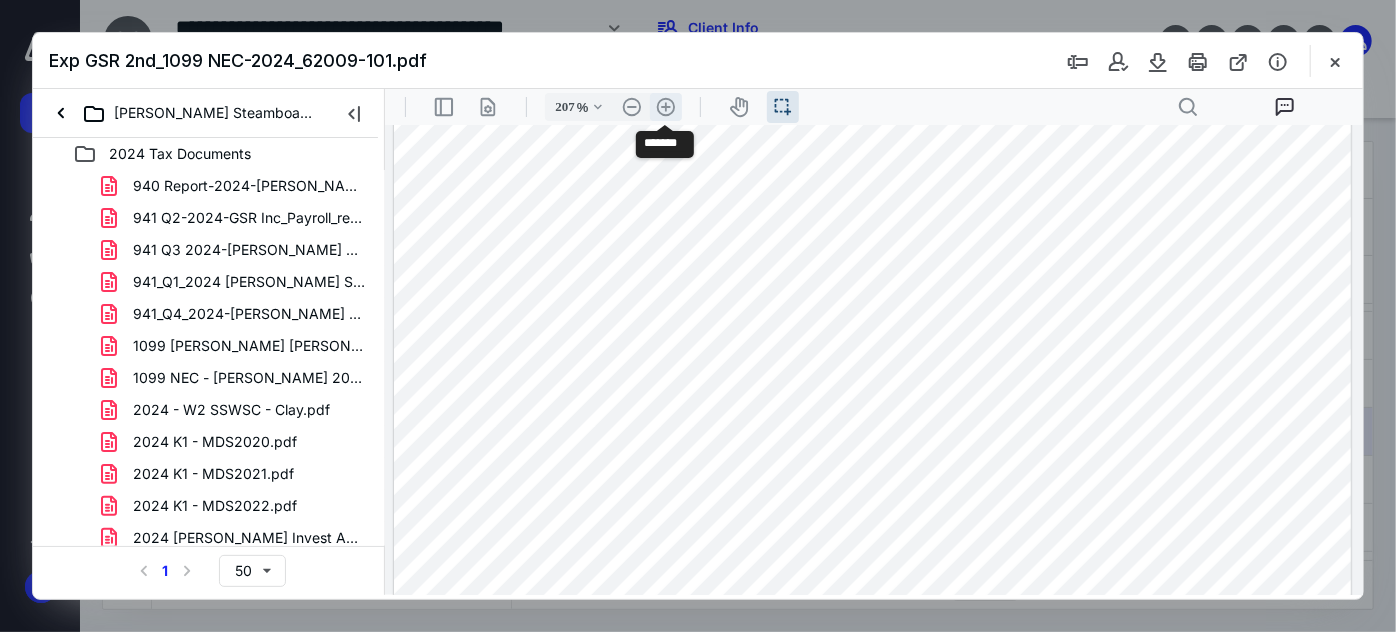 scroll, scrollTop: 677, scrollLeft: 157, axis: both 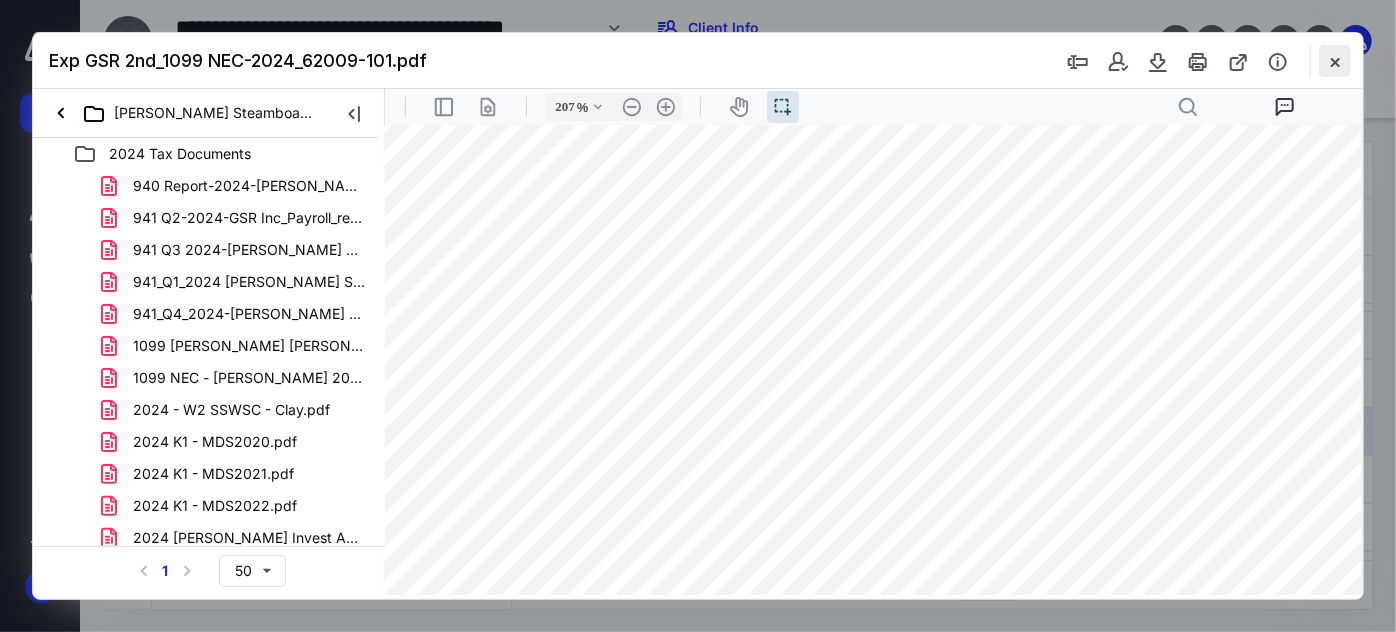 click at bounding box center [1335, 61] 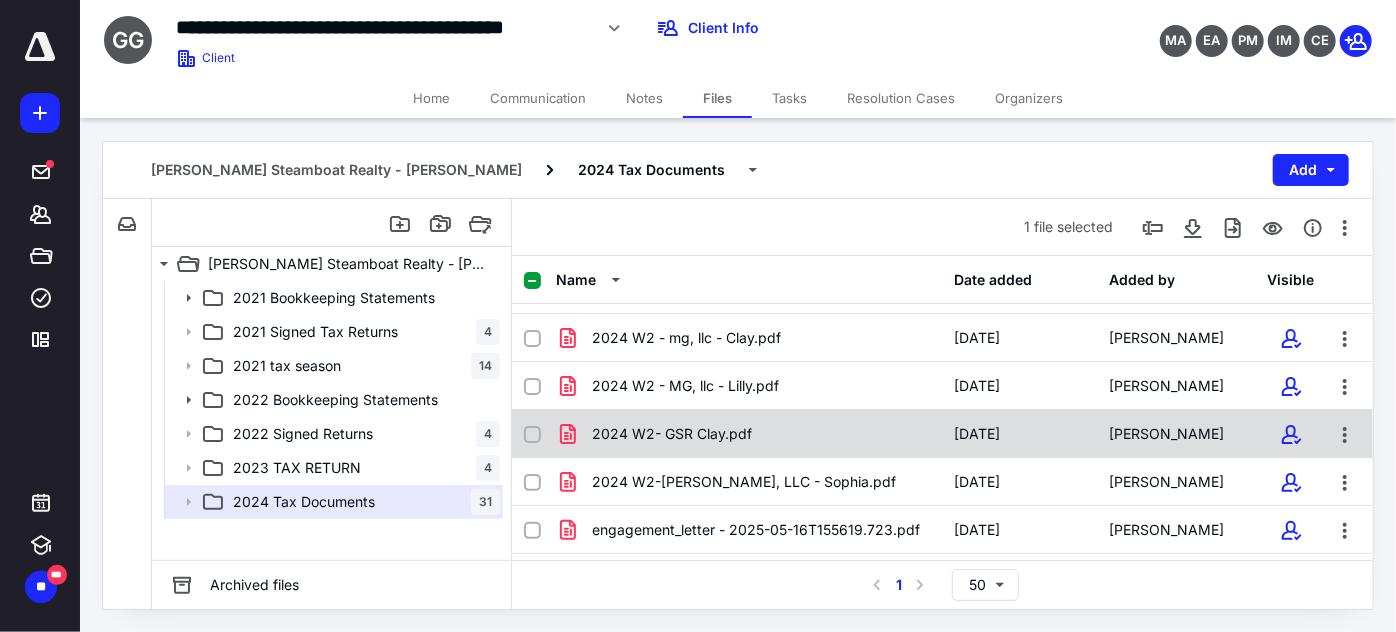 scroll, scrollTop: 727, scrollLeft: 0, axis: vertical 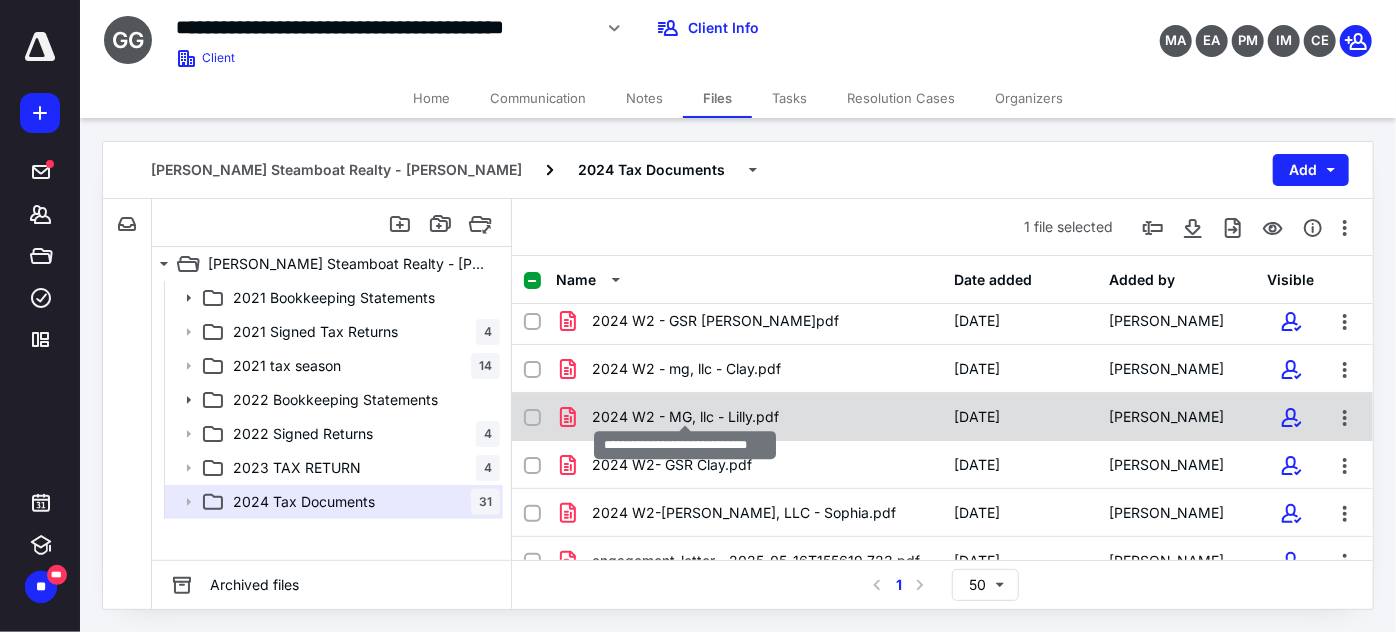 click on "2024 W2 - MG, llc - Lilly.pdf" at bounding box center [685, 417] 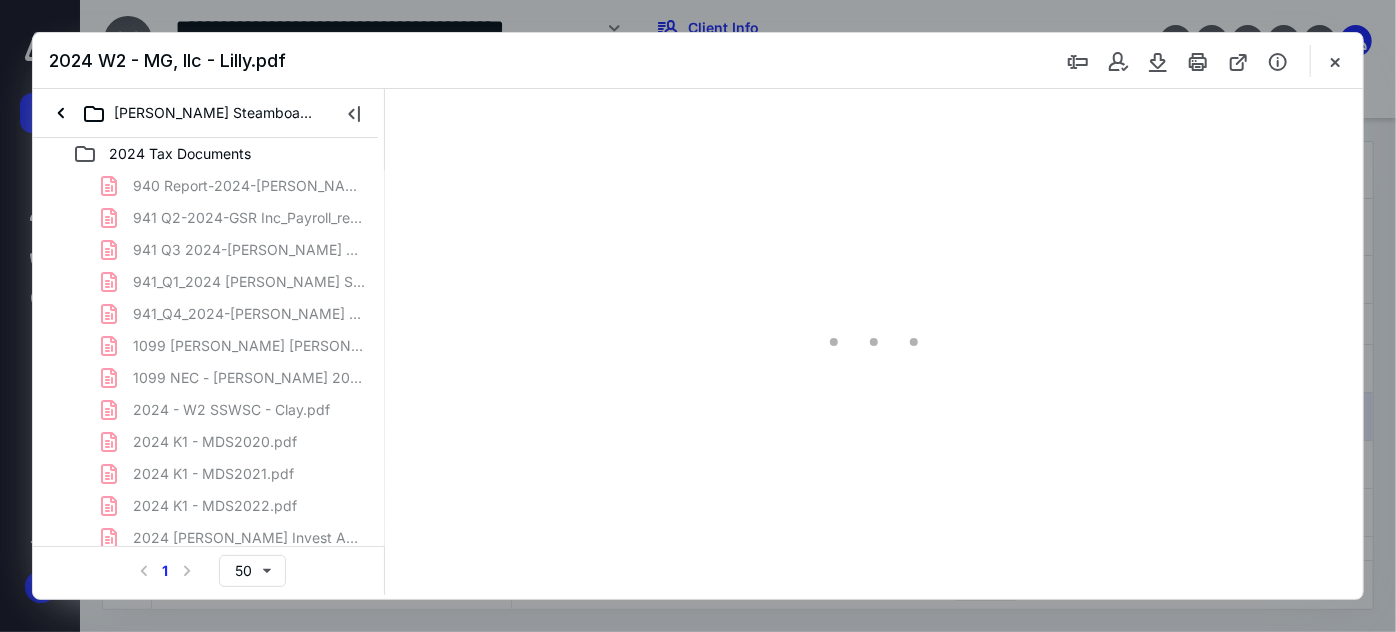 scroll, scrollTop: 0, scrollLeft: 0, axis: both 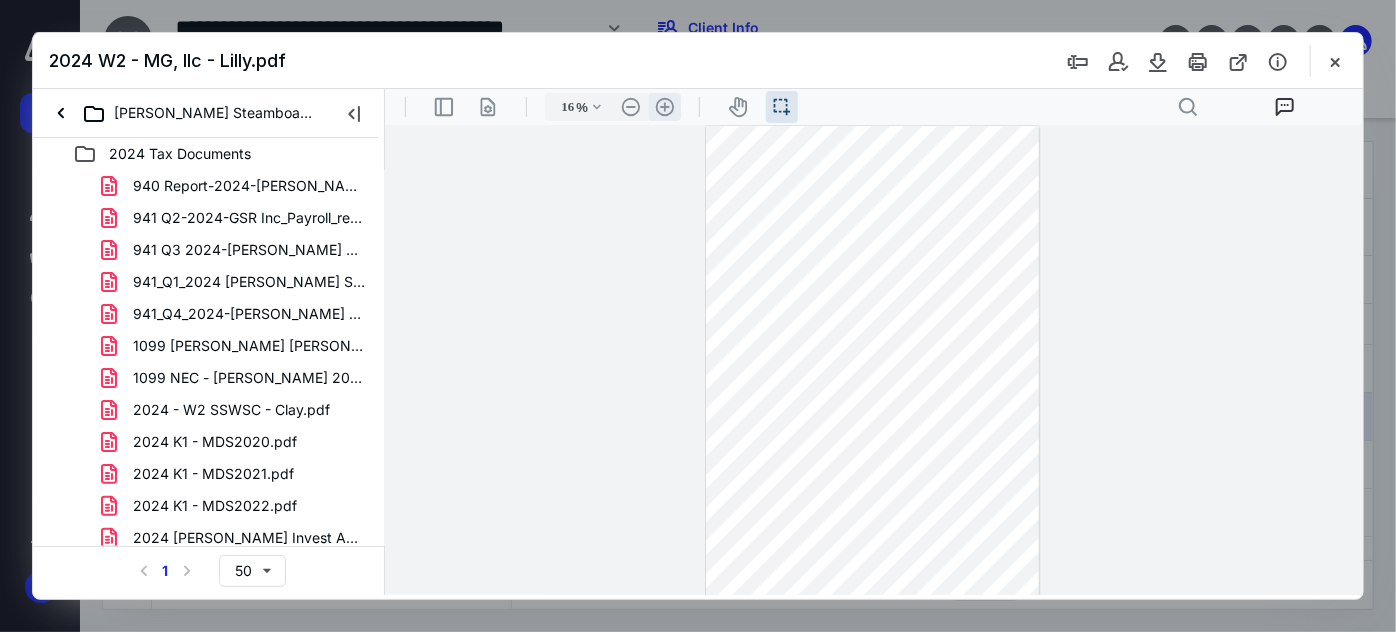 click on ".cls-1{fill:#abb0c4;} icon - header - zoom - in - line" at bounding box center (664, 106) 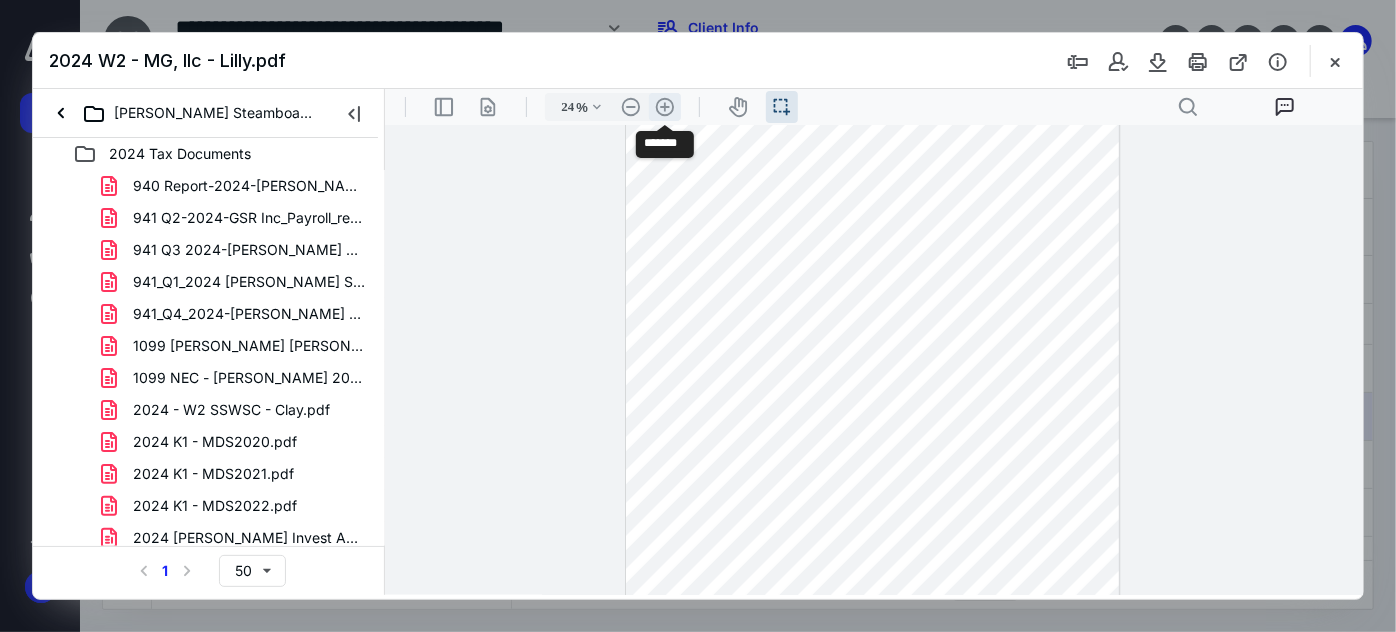 click on ".cls-1{fill:#abb0c4;} icon - header - zoom - in - line" at bounding box center (664, 106) 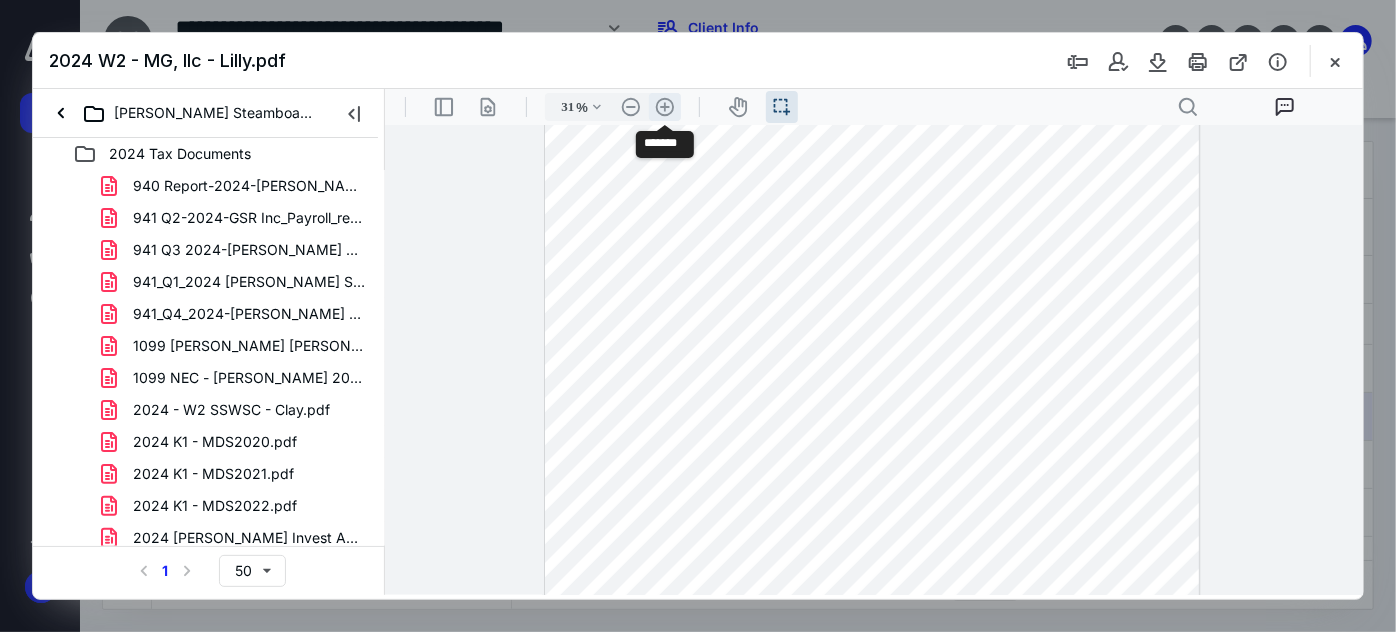 click on ".cls-1{fill:#abb0c4;} icon - header - zoom - in - line" at bounding box center (664, 106) 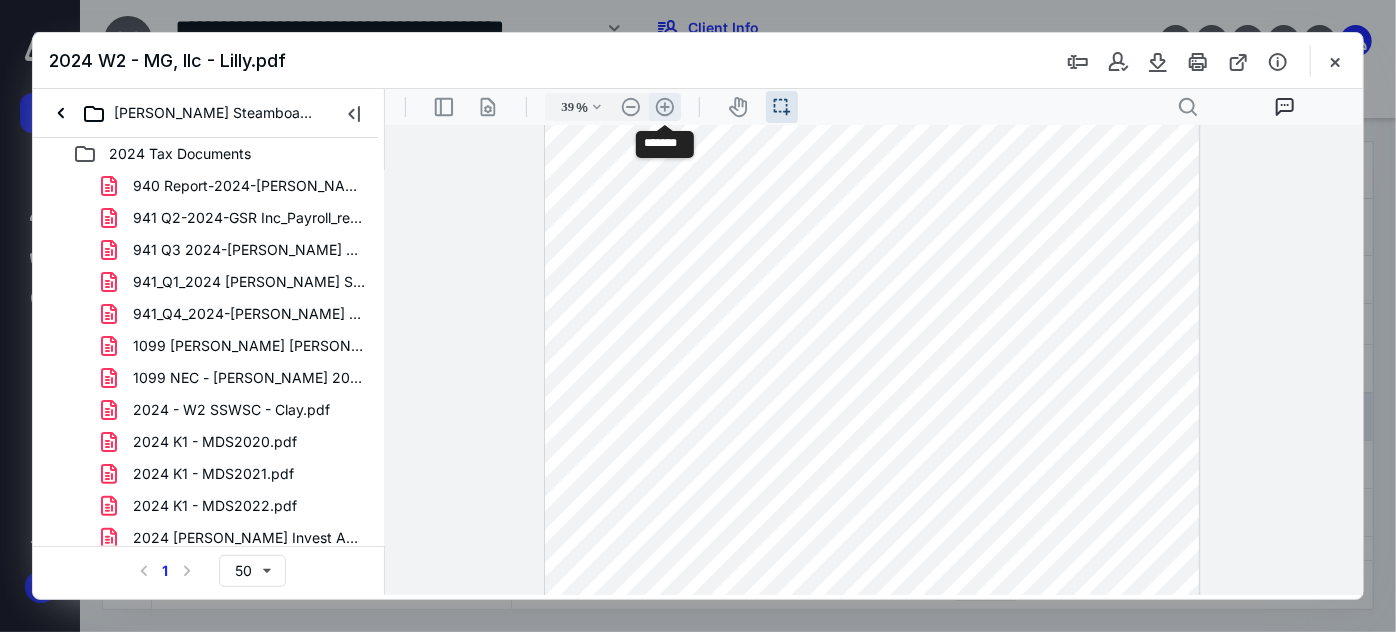 scroll, scrollTop: 314, scrollLeft: 0, axis: vertical 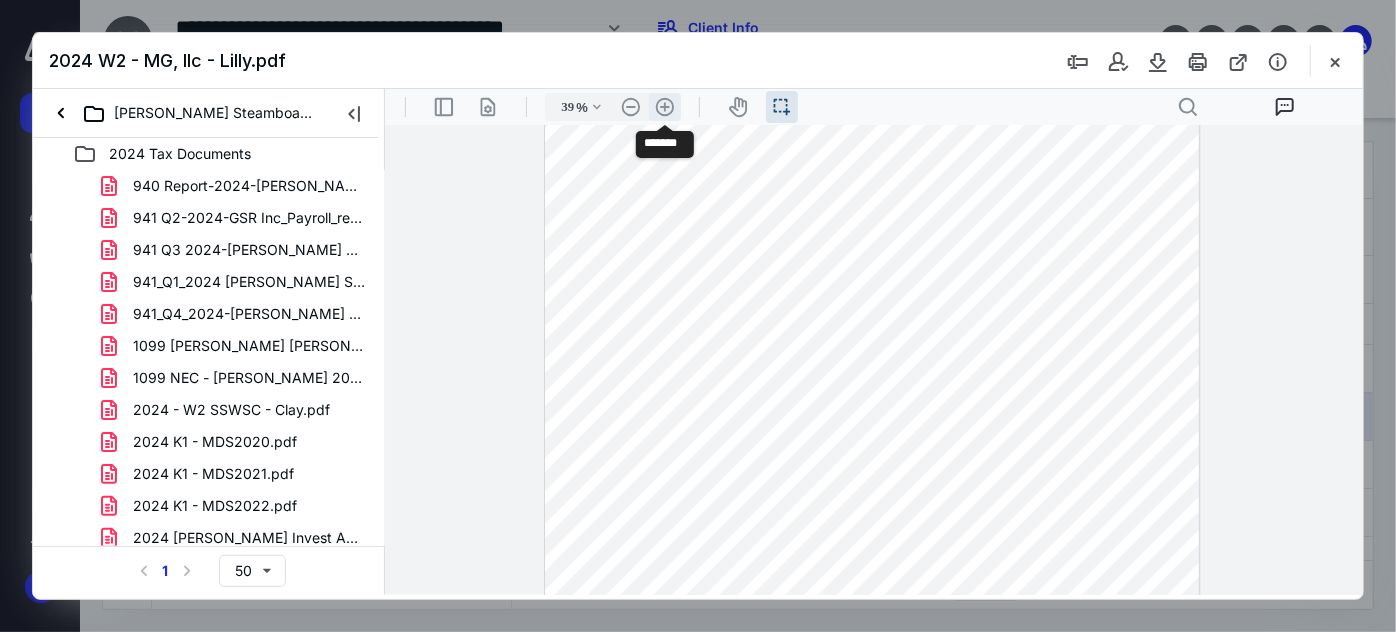 click on ".cls-1{fill:#abb0c4;} icon - header - zoom - in - line" at bounding box center (664, 106) 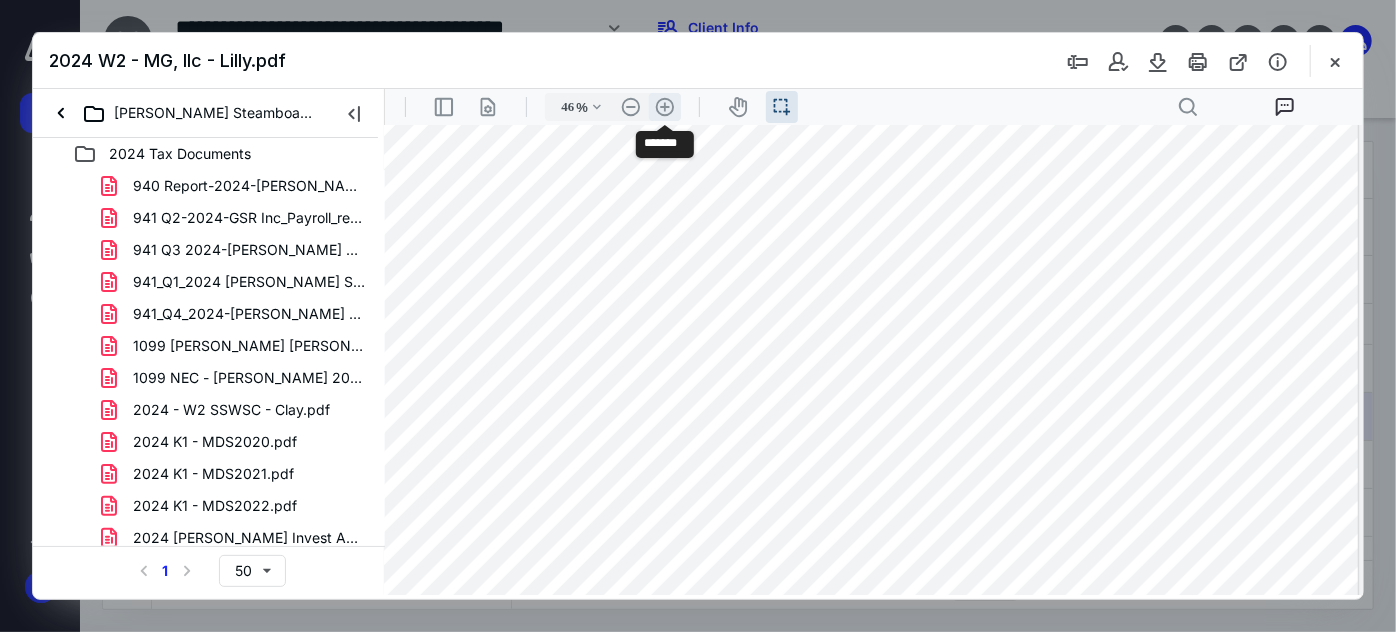 click on ".cls-1{fill:#abb0c4;} icon - header - zoom - in - line" at bounding box center [664, 106] 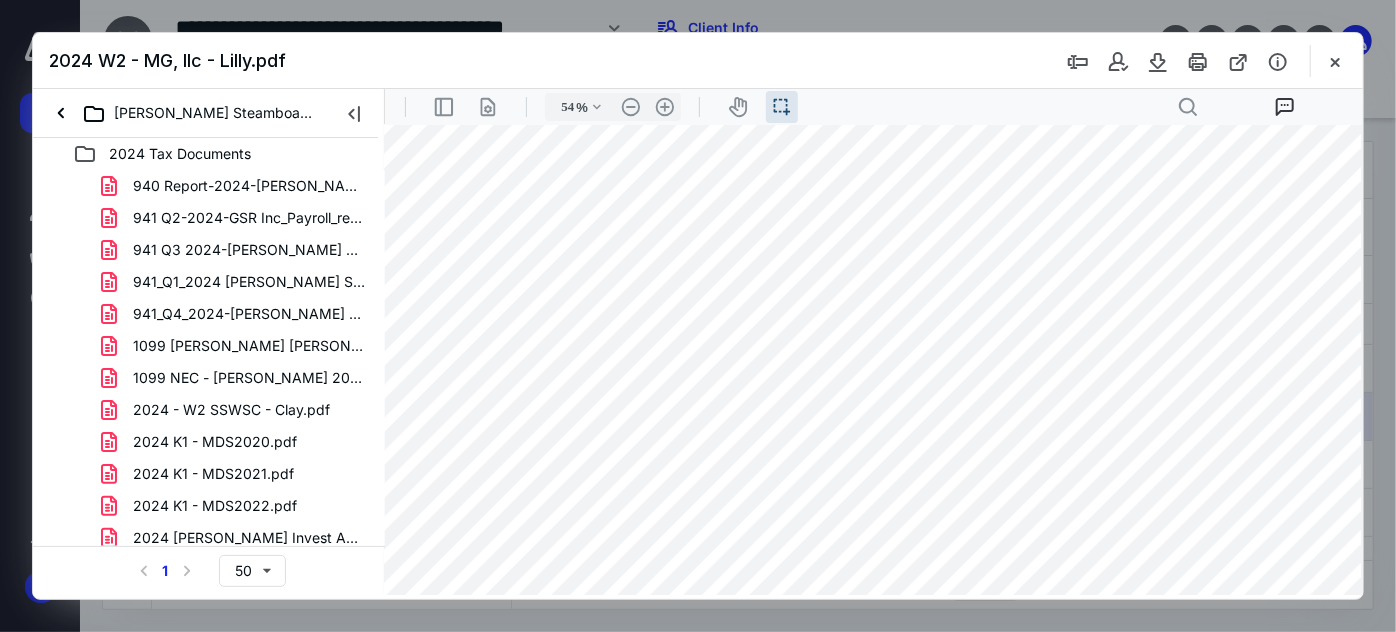 scroll, scrollTop: 0, scrollLeft: 88, axis: horizontal 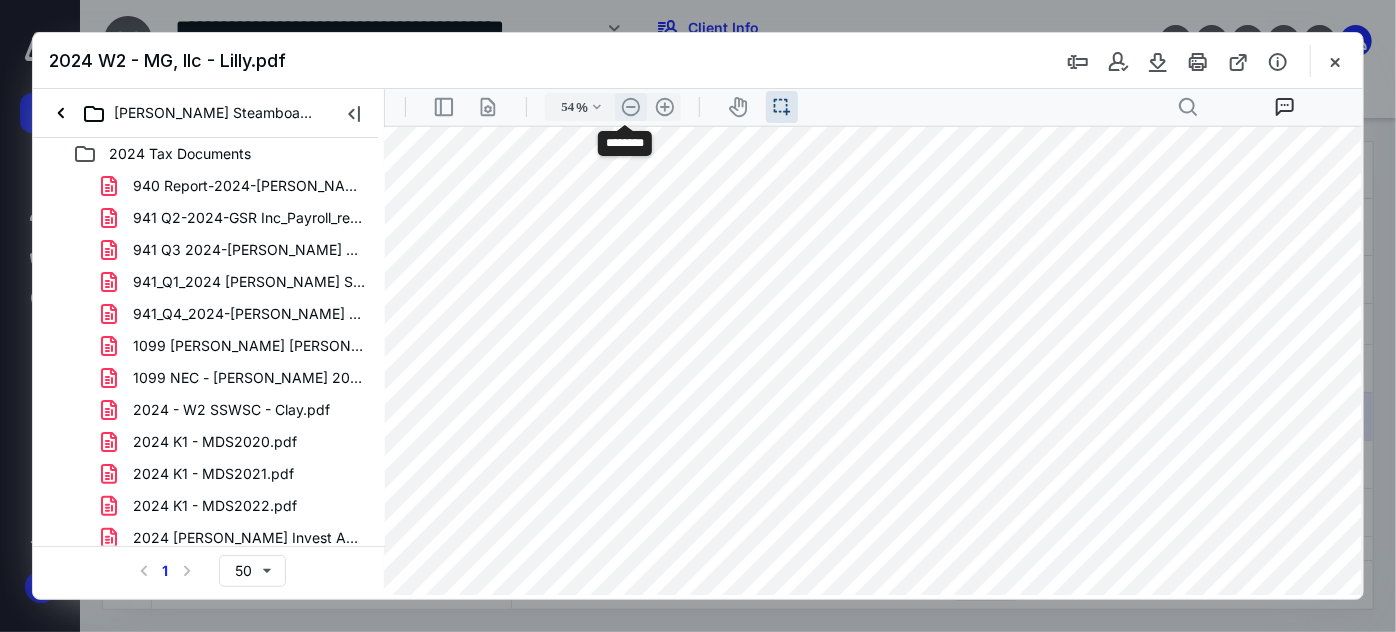 click on ".cls-1{fill:#abb0c4;} icon - header - zoom - out - line" at bounding box center (630, 106) 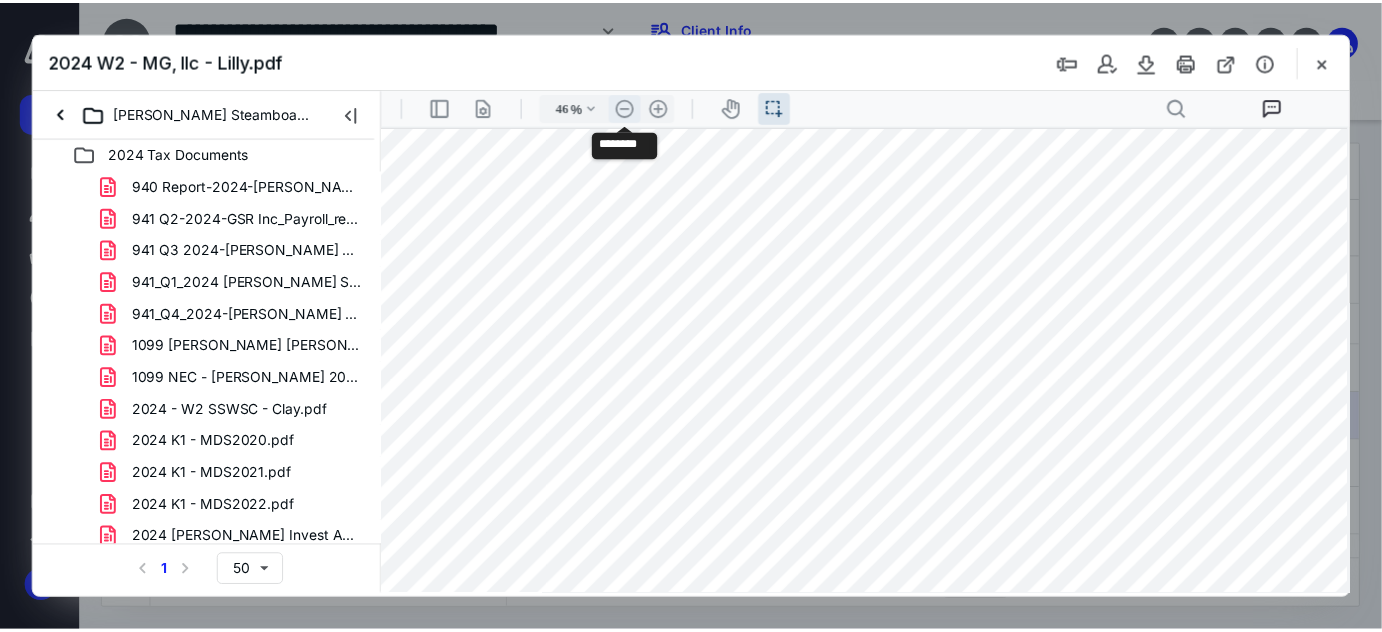 scroll, scrollTop: 0, scrollLeft: 6, axis: horizontal 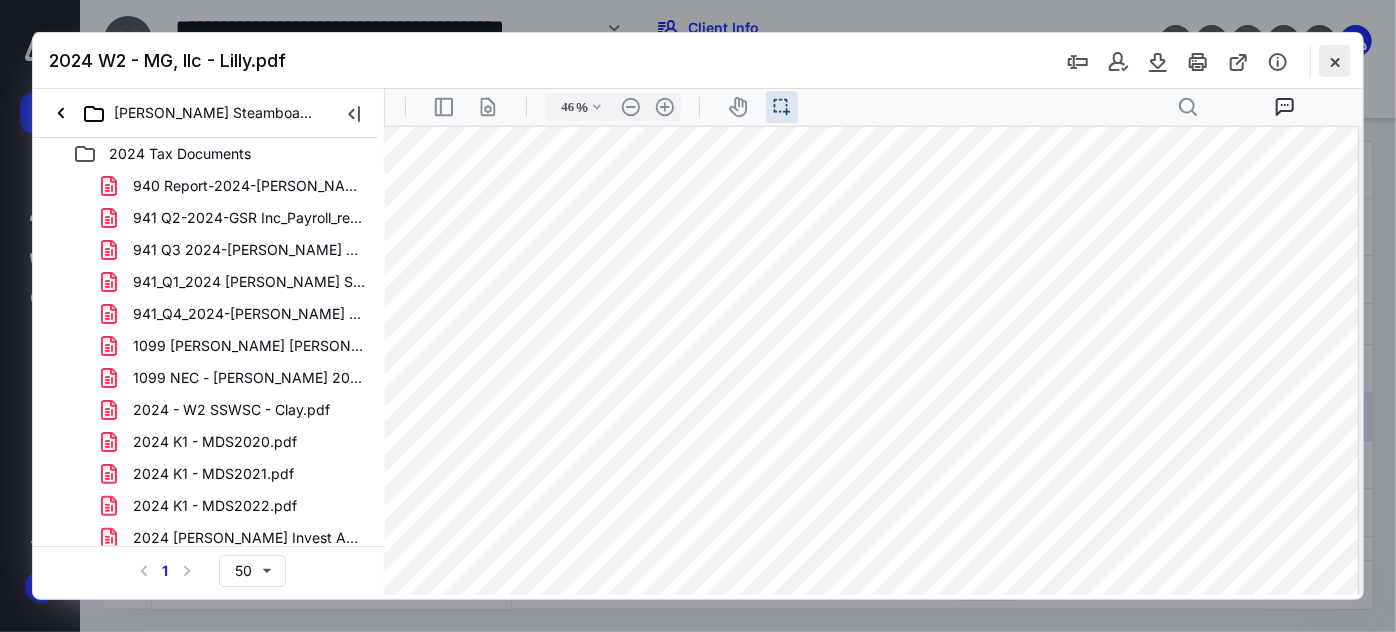 click at bounding box center (1335, 61) 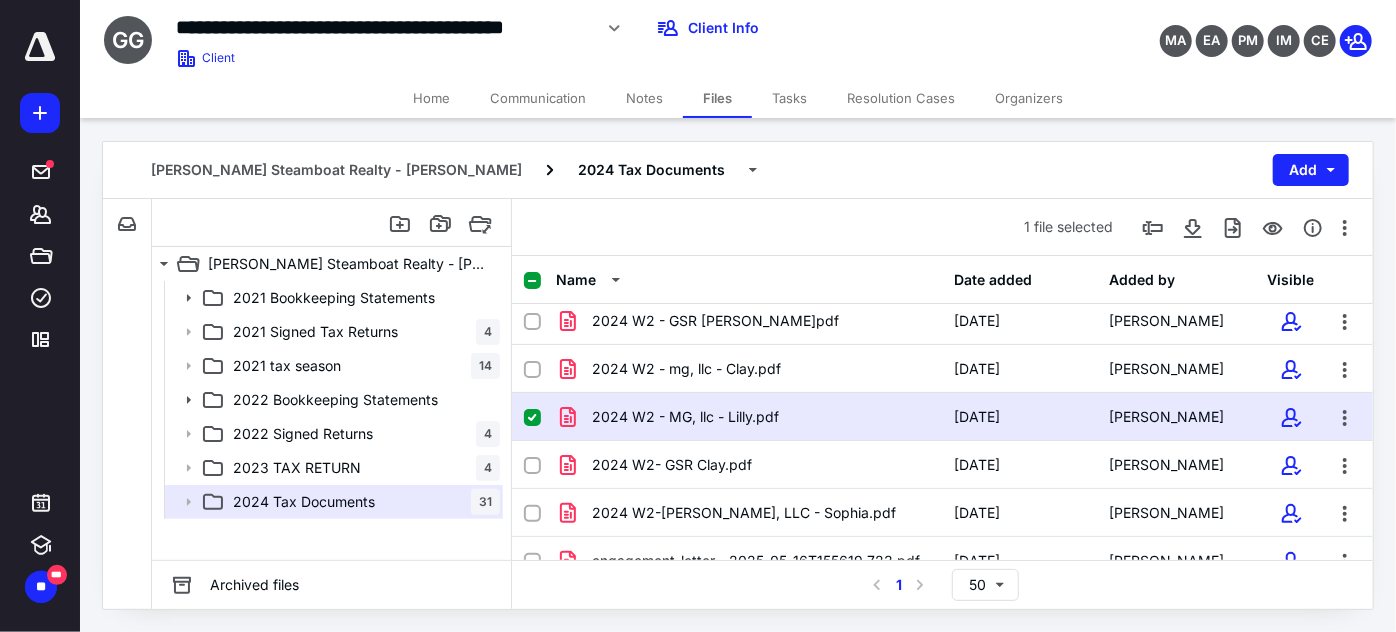 click on "Home" at bounding box center [431, 98] 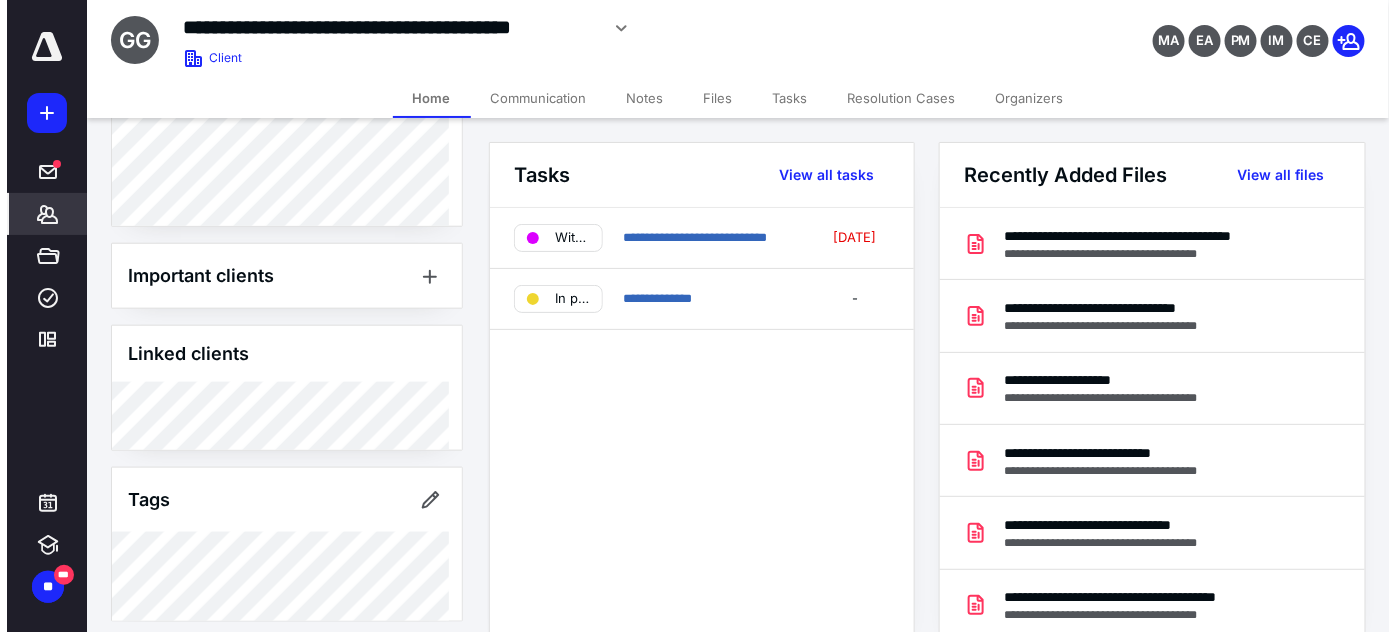 scroll, scrollTop: 613, scrollLeft: 0, axis: vertical 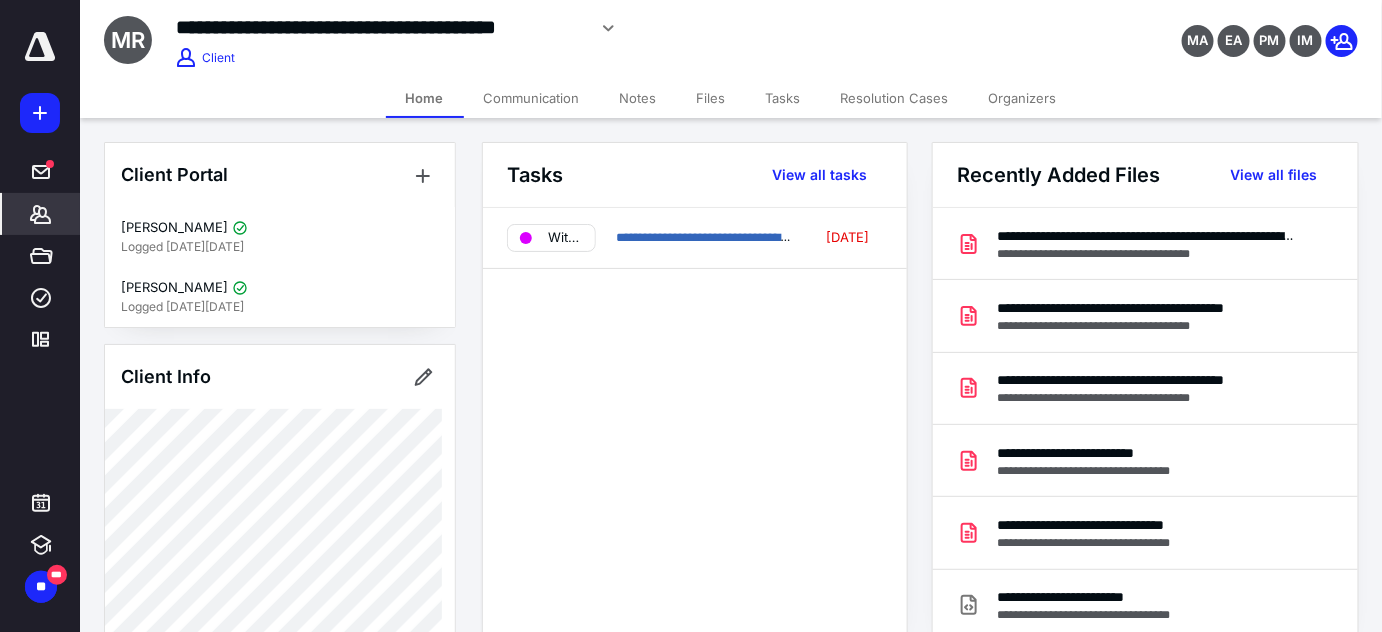click on "Files" at bounding box center (711, 98) 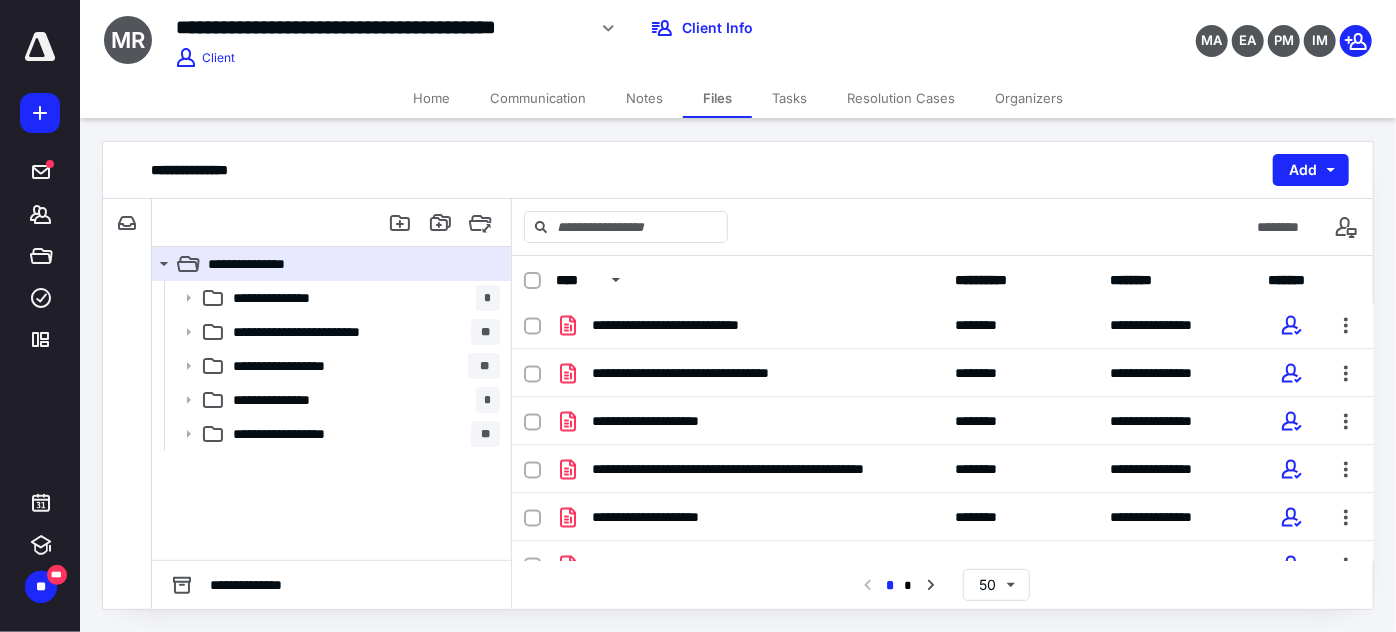 scroll, scrollTop: 2128, scrollLeft: 0, axis: vertical 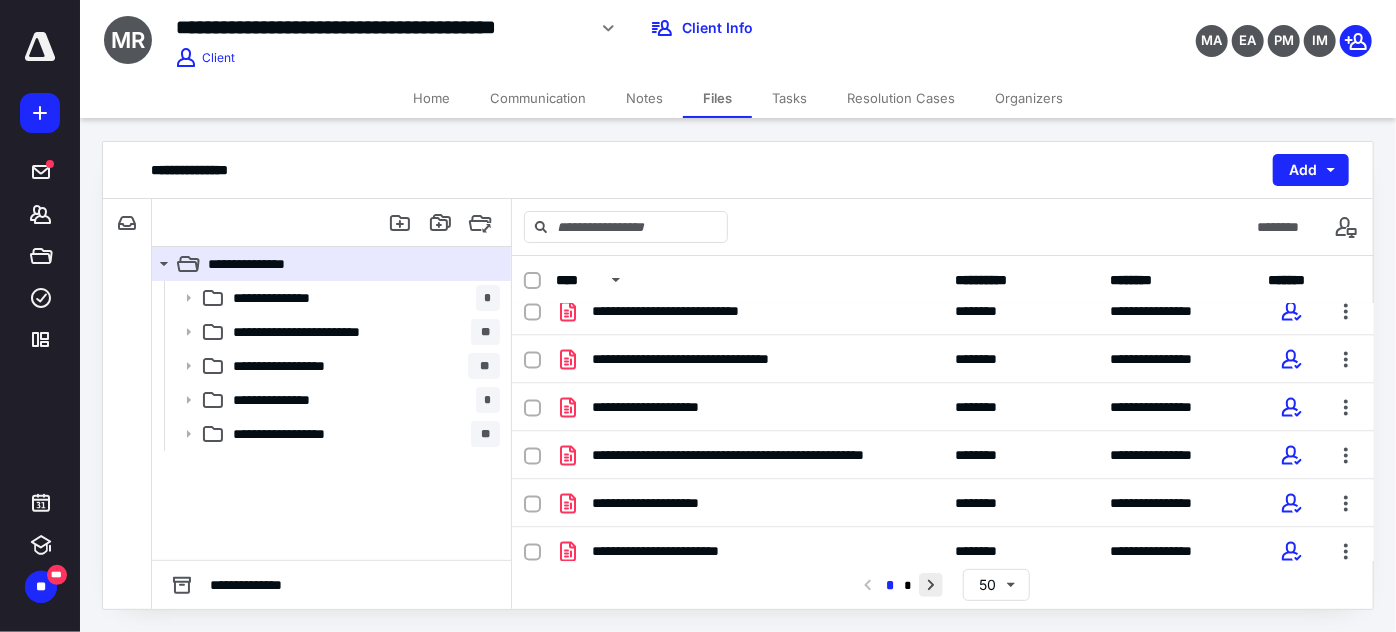 click at bounding box center [931, 585] 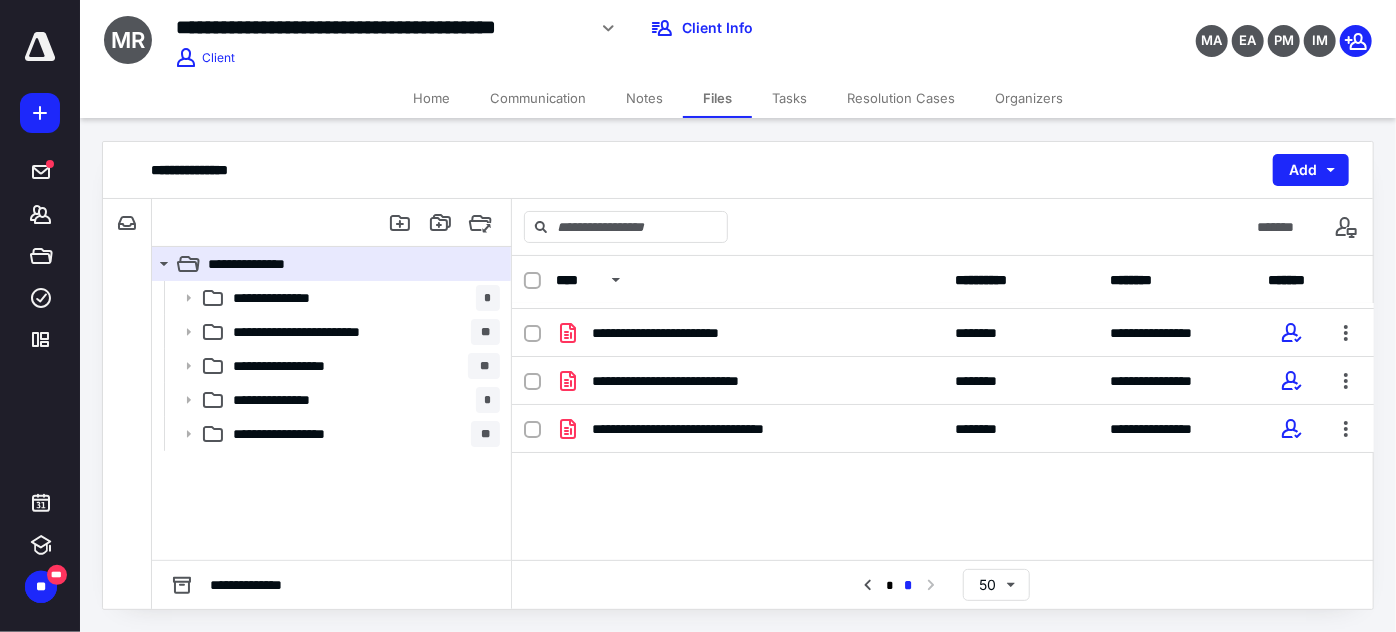 scroll, scrollTop: 0, scrollLeft: 0, axis: both 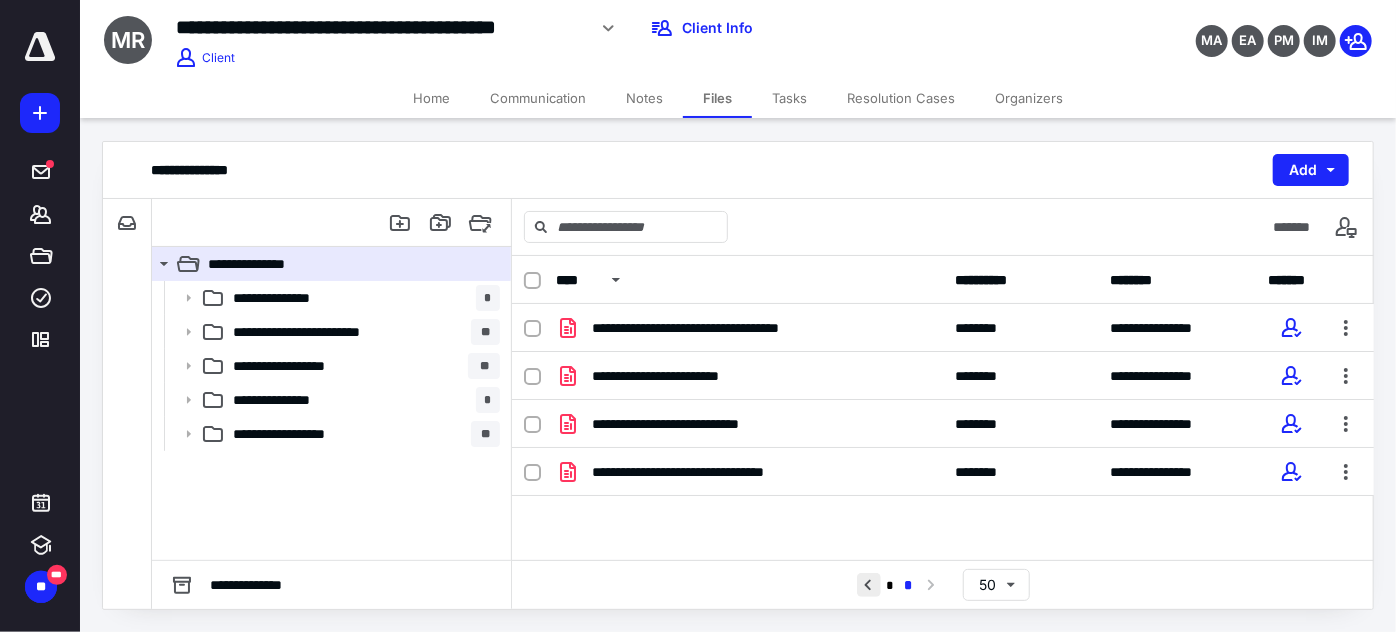 click at bounding box center (869, 585) 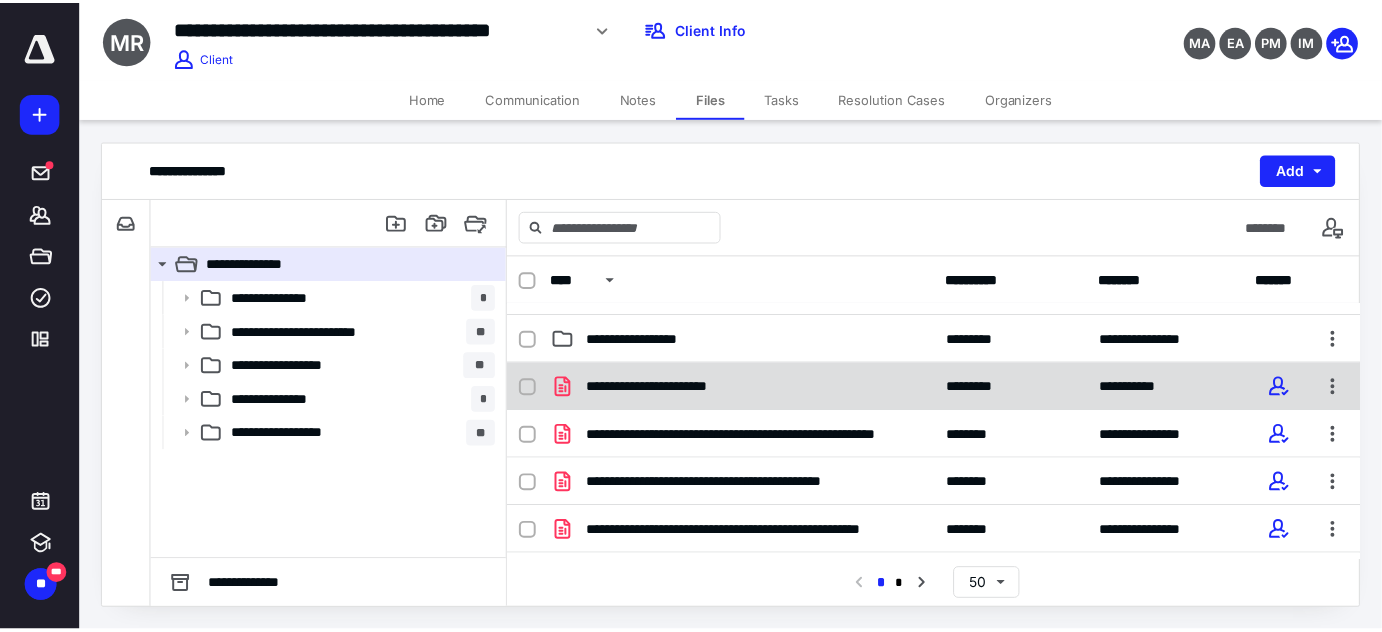 scroll, scrollTop: 90, scrollLeft: 0, axis: vertical 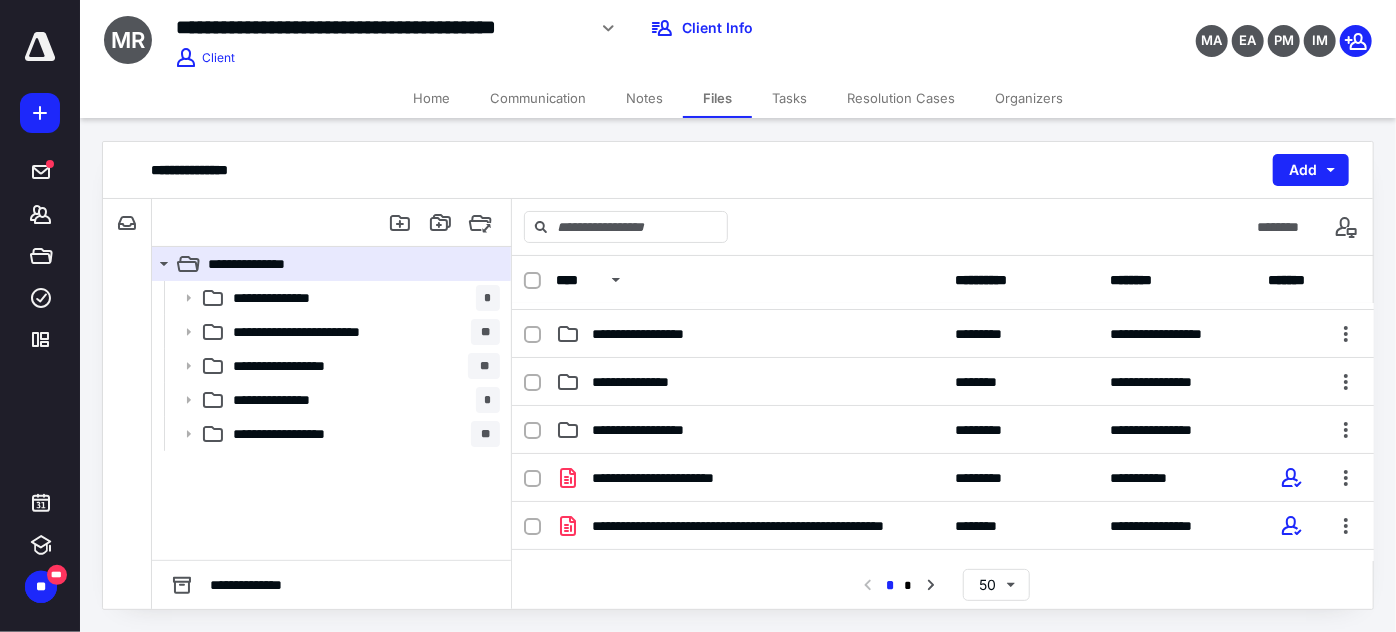 click on "Home" at bounding box center [431, 98] 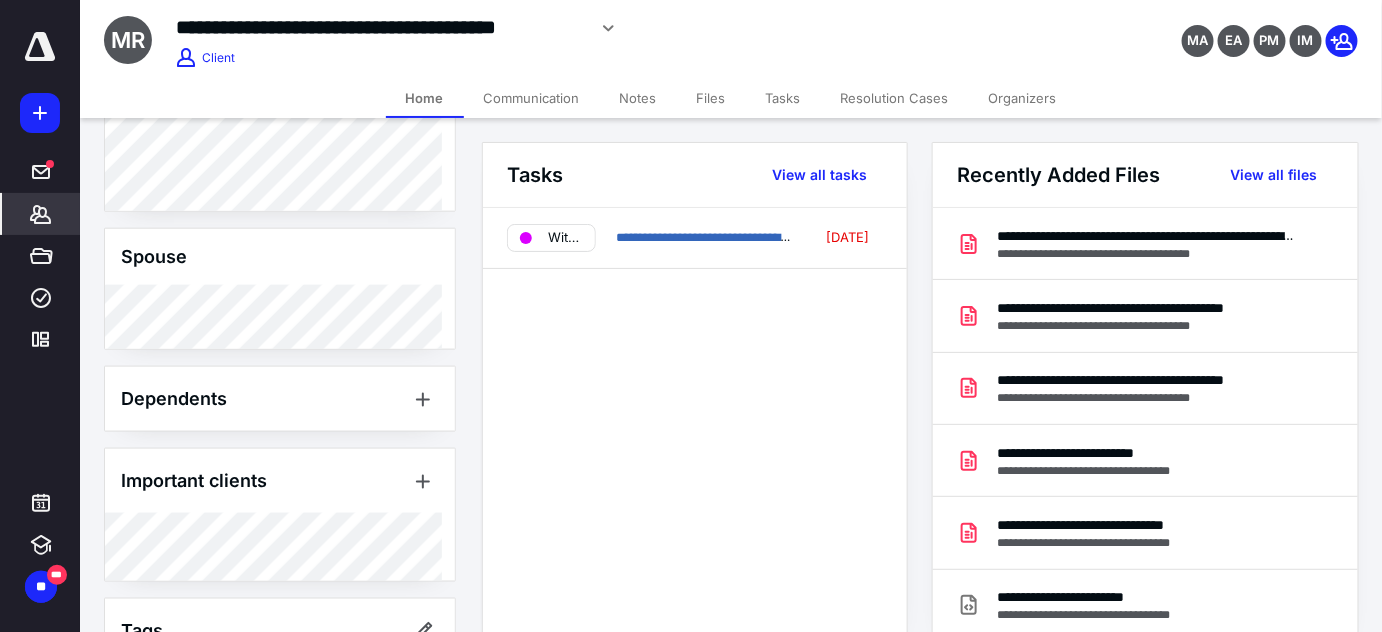 scroll, scrollTop: 839, scrollLeft: 0, axis: vertical 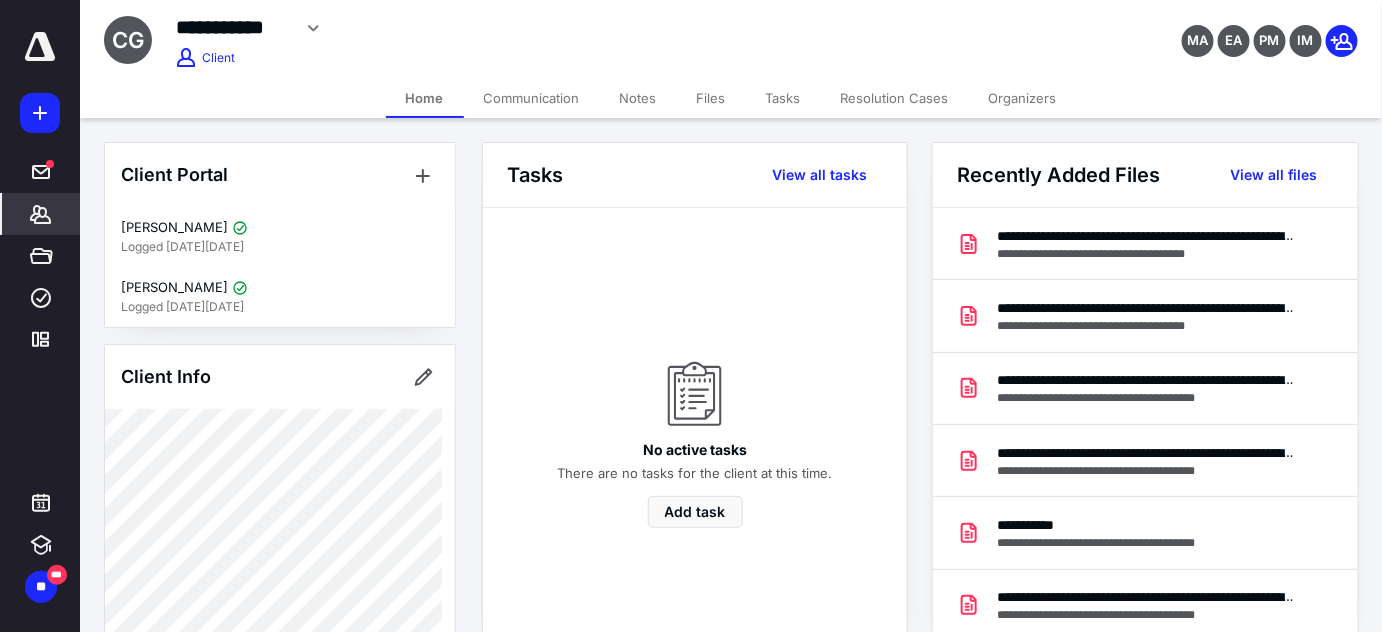 click on "Files" at bounding box center (711, 98) 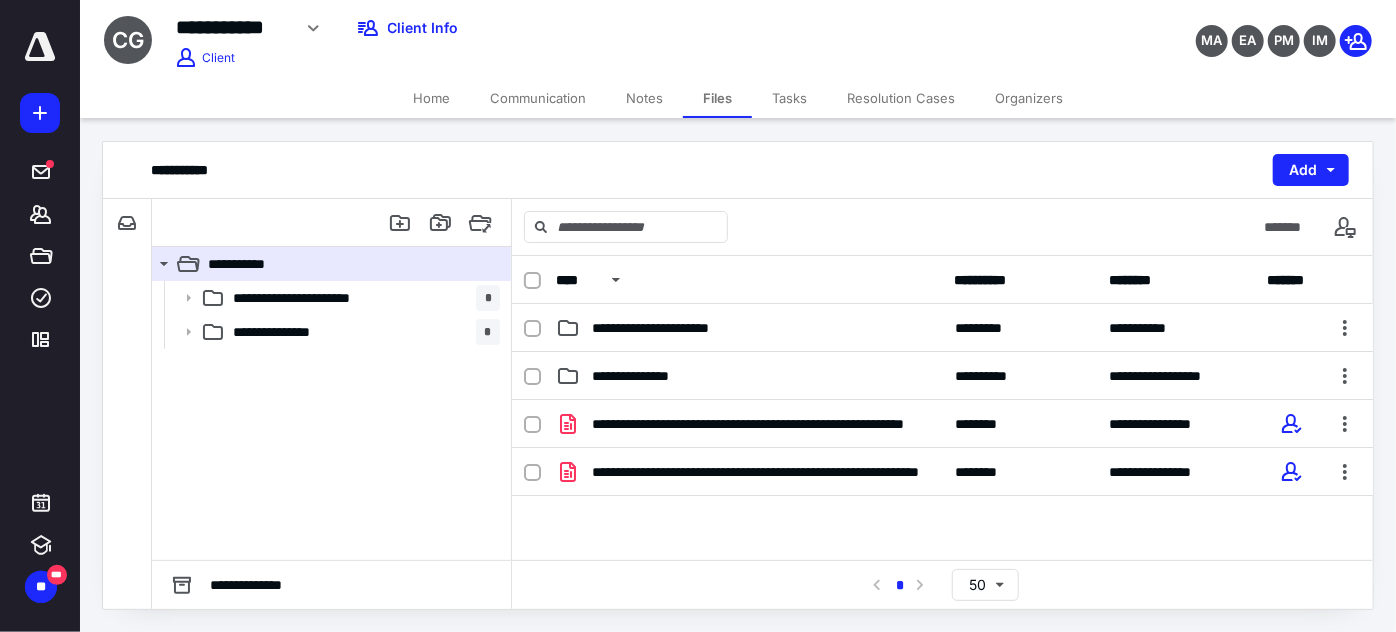 click on "Home" at bounding box center (431, 98) 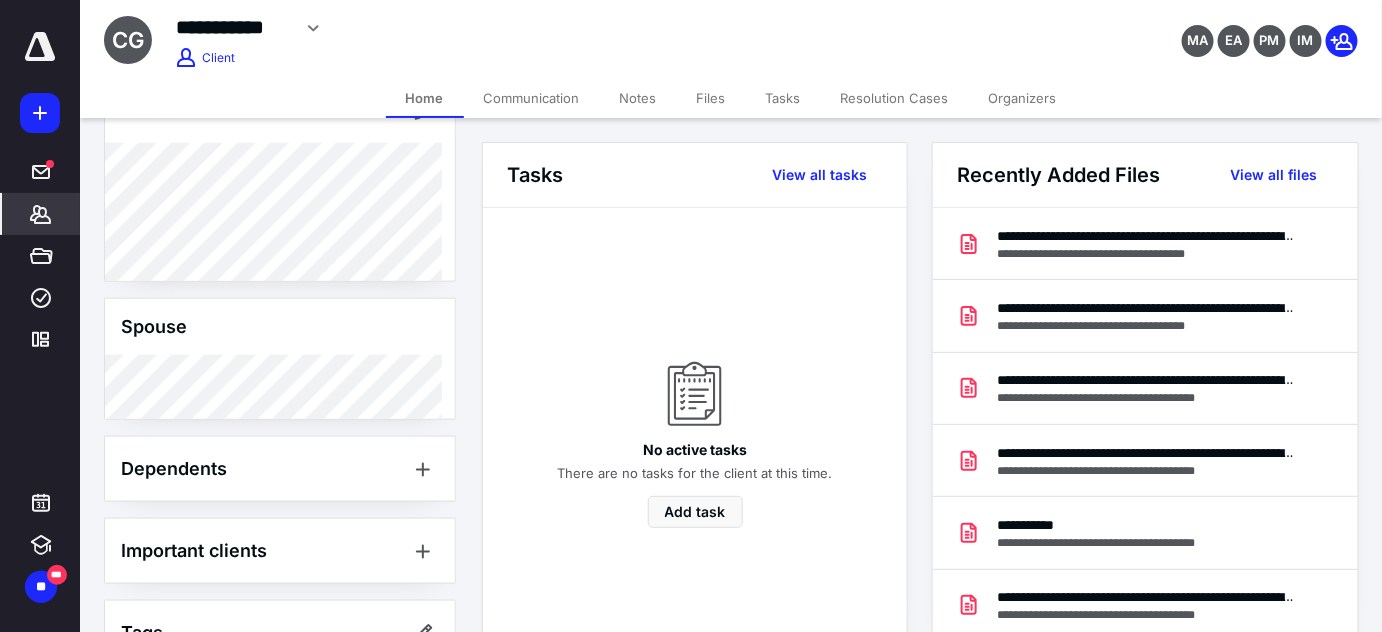 scroll, scrollTop: 711, scrollLeft: 0, axis: vertical 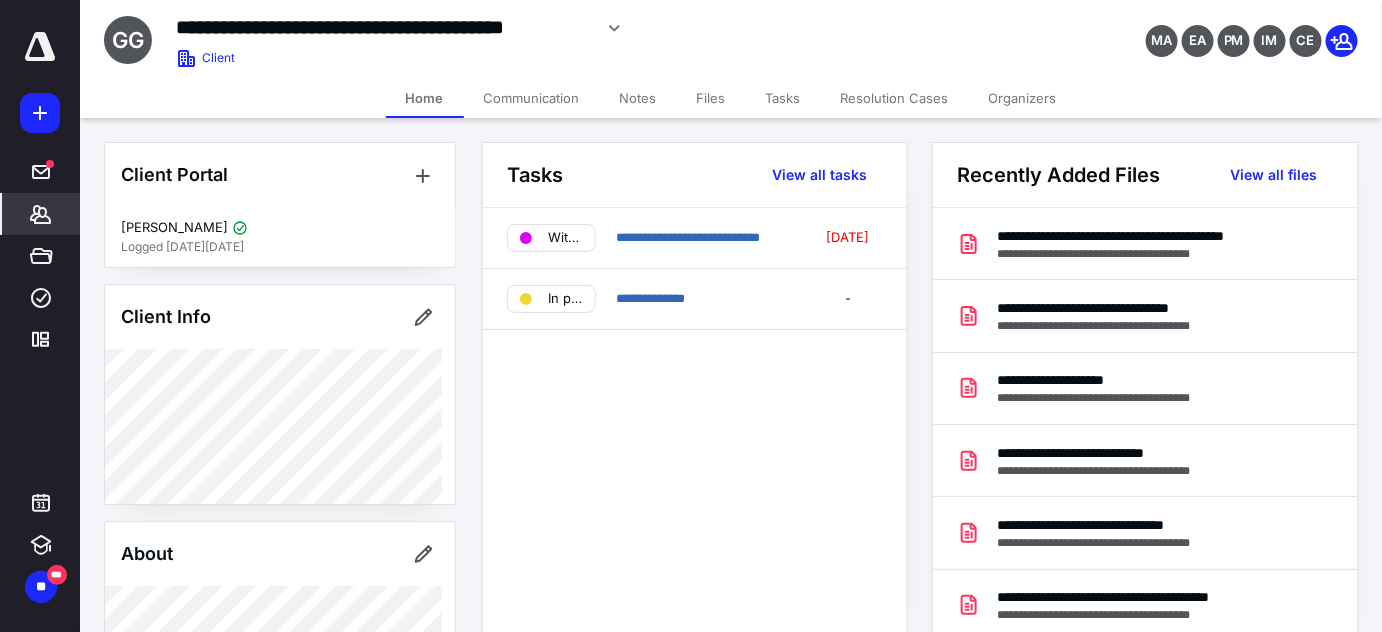 click on "Files" at bounding box center (711, 98) 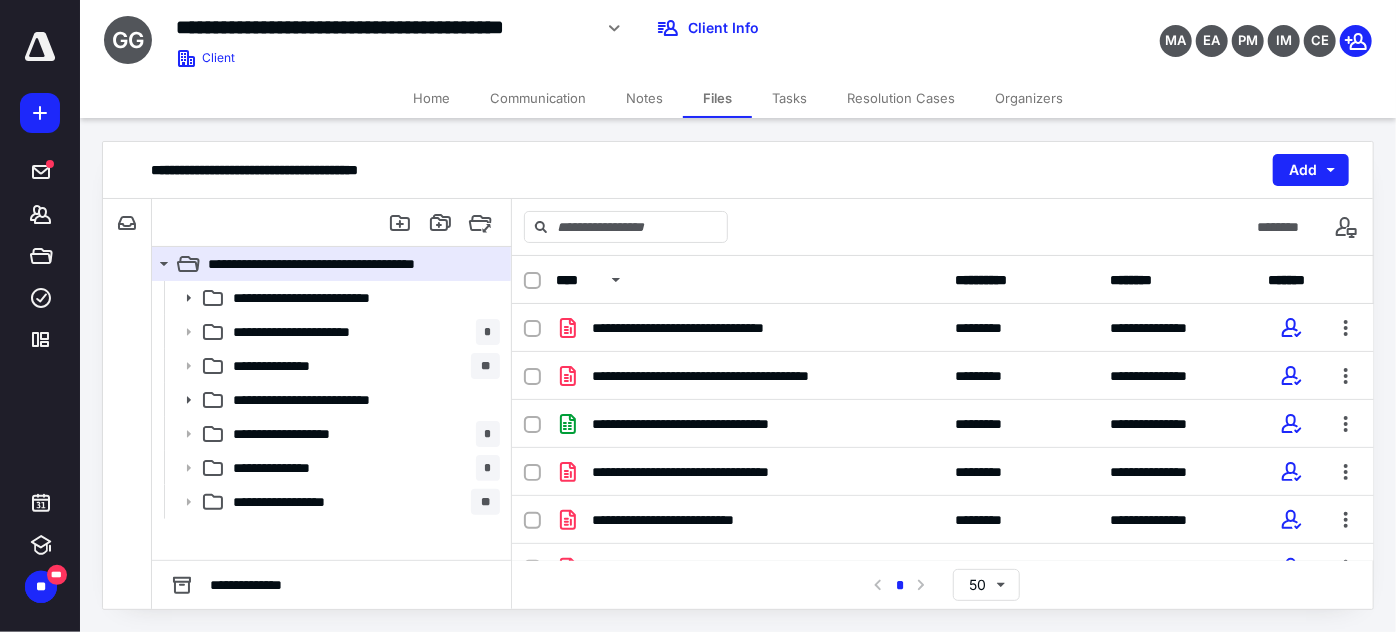 scroll, scrollTop: 936, scrollLeft: 0, axis: vertical 